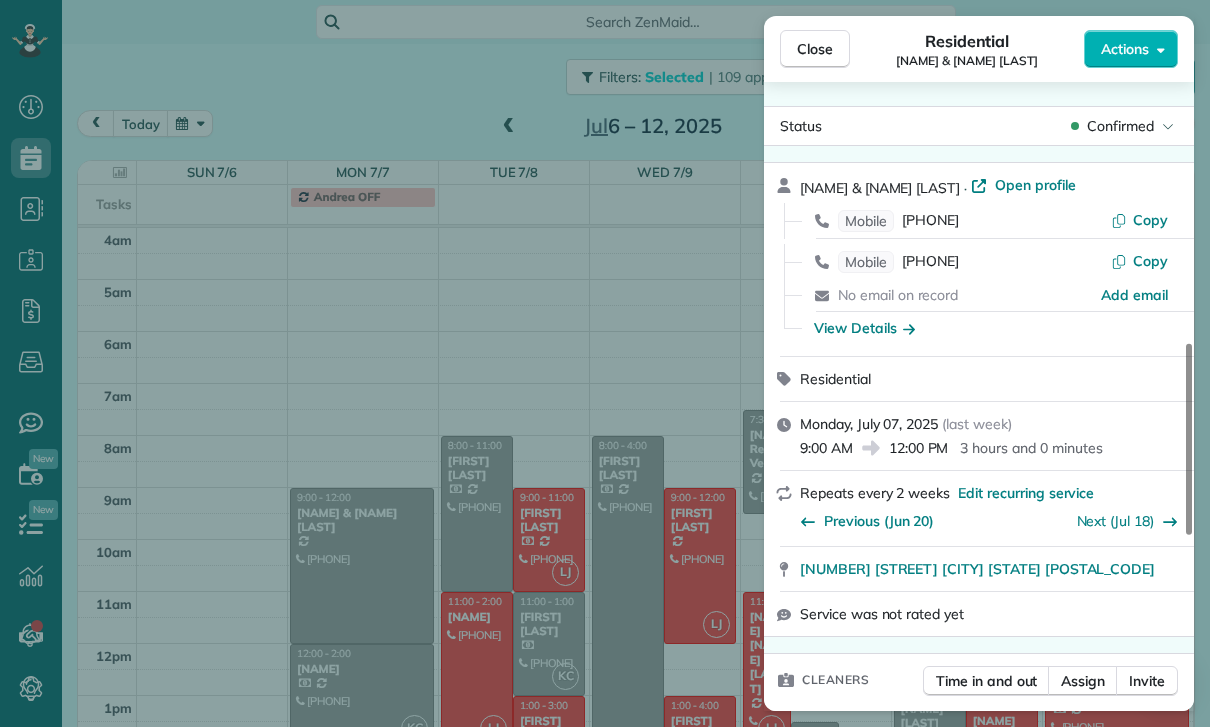 scroll, scrollTop: 64, scrollLeft: 0, axis: vertical 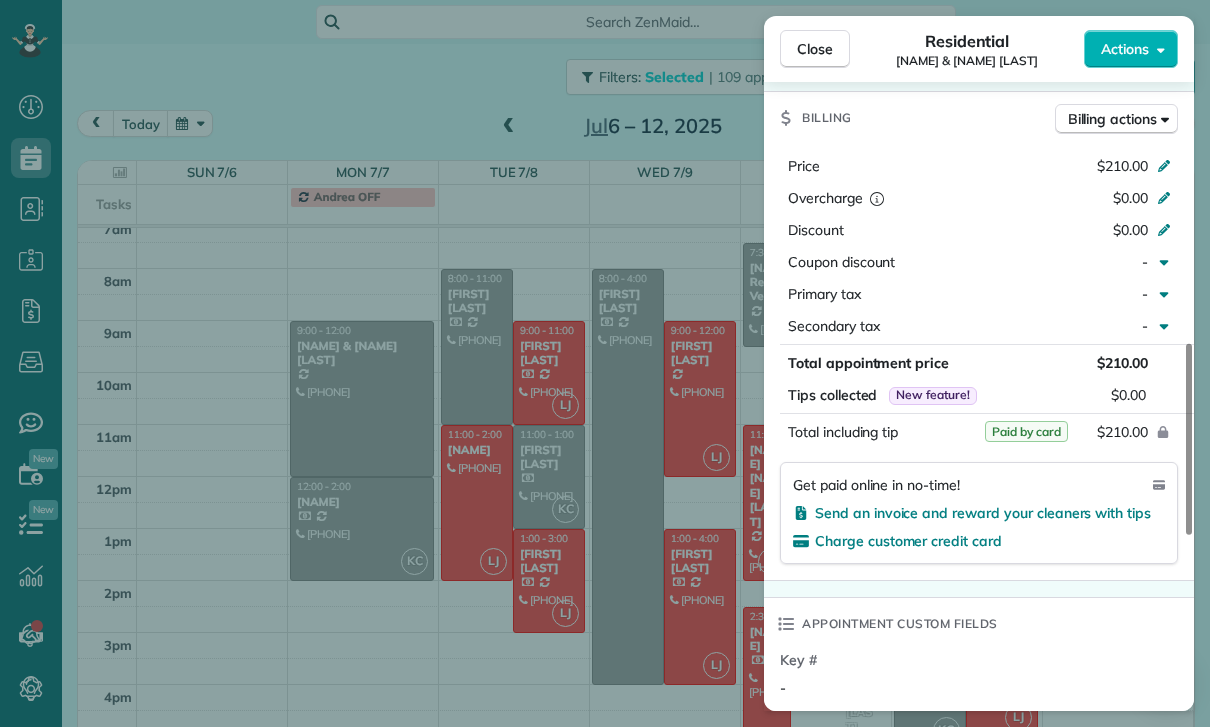 click on "Close Residential Derek & Katelyn De Vette Actions Status Confirmed Derek & Katelyn De Vette · Open profile Mobile (917) 297-5468 Copy Mobile (818) 929-4222 Copy No email on record Add email View Details Residential Monday, July 07, 2025 ( last week ) 9:00 AM 12:00 PM 3 hours and 0 minutes Repeats every 2 weeks Edit recurring service Previous (Jun 20) Next (Jul 18) 1818 Crestmont Court Glendale CA 91208 Service was not rated yet Cleaners Time in and out Assign Invite Team Karla/Karina Cleaners No cleaners assigned yet Checklist Try Now Keep this appointment up to your standards. Stay on top of every detail, keep your cleaners organised, and your client happy. Assign a checklist Watch a 5 min demo Billing Billing actions Price $210.00 Overcharge $0.00 Discount $0.00 Coupon discount - Primary tax - Secondary tax - Total appointment price $210.00 Tips collected New feature! $0.00 Paid by card Total including tip $210.00 Get paid online in no-time! Send an invoice and reward your cleaners with tips Key # - Notes" at bounding box center (605, 363) 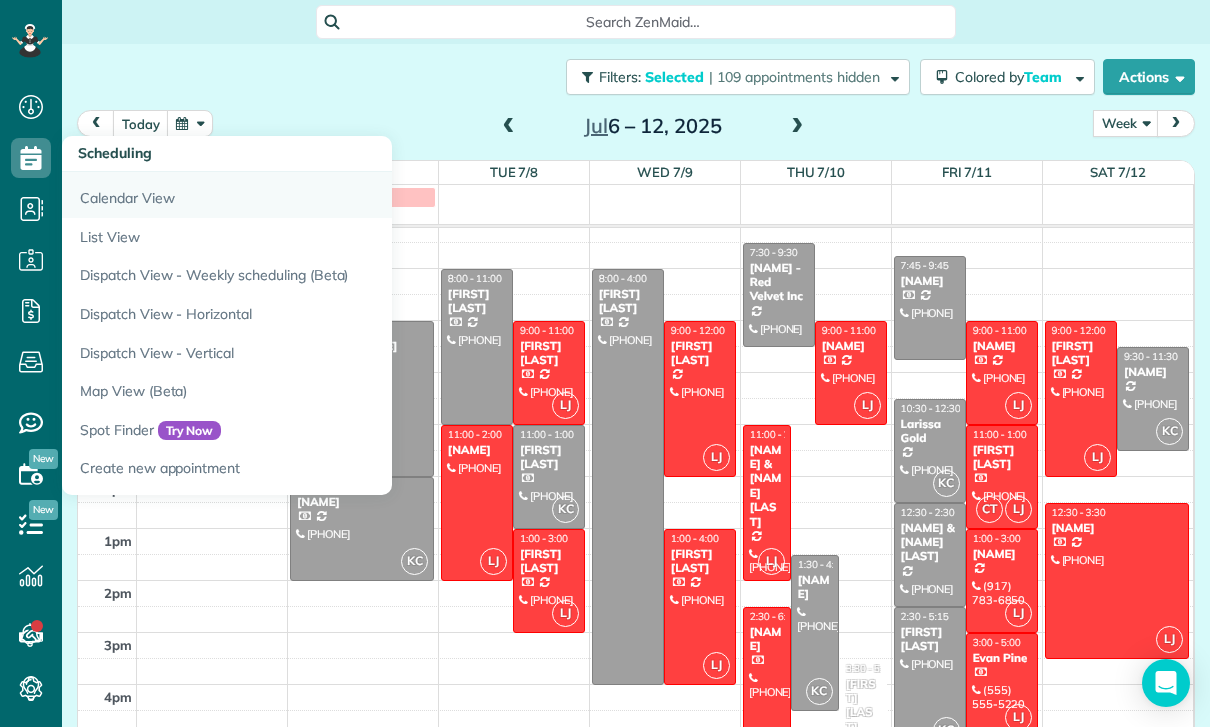 click on "Calendar View" at bounding box center [312, 195] 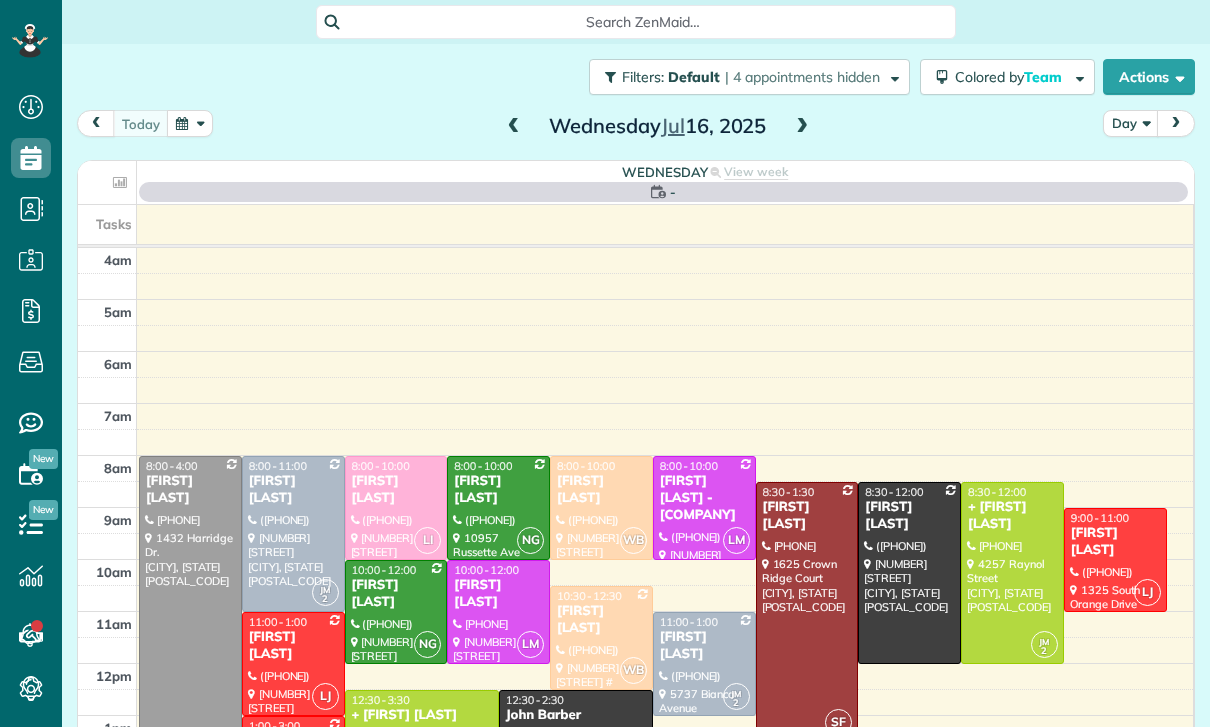 scroll, scrollTop: 0, scrollLeft: 0, axis: both 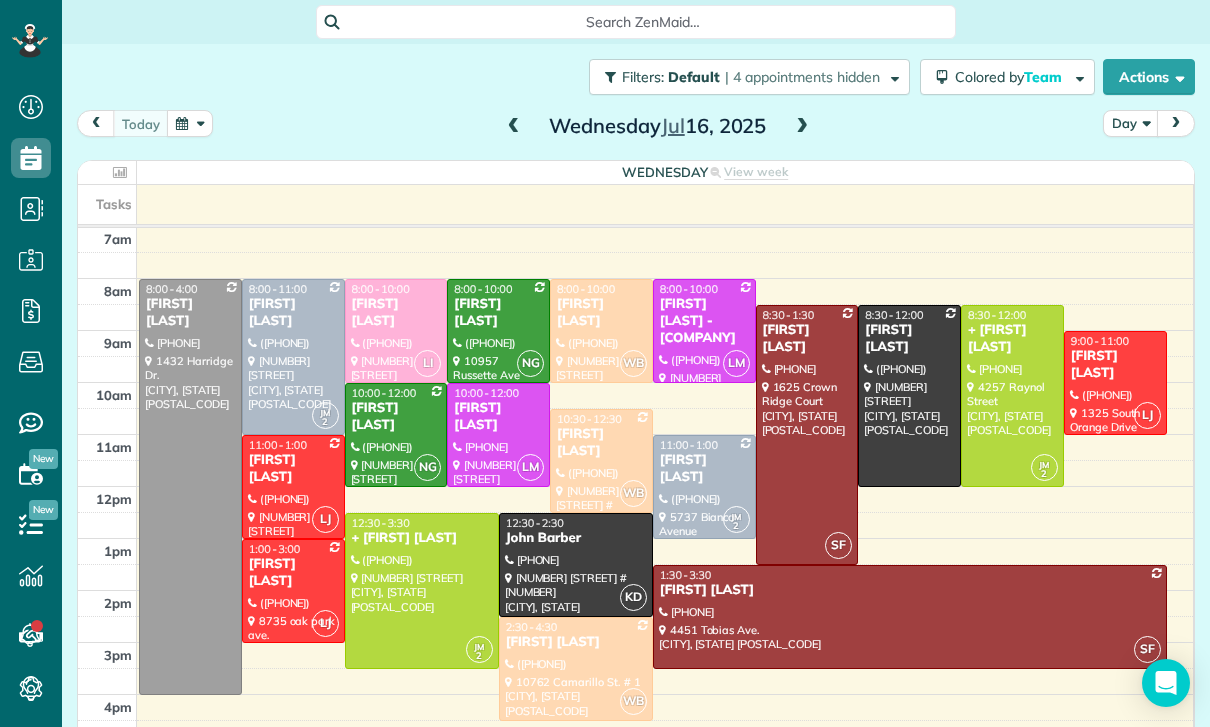 click at bounding box center [190, 123] 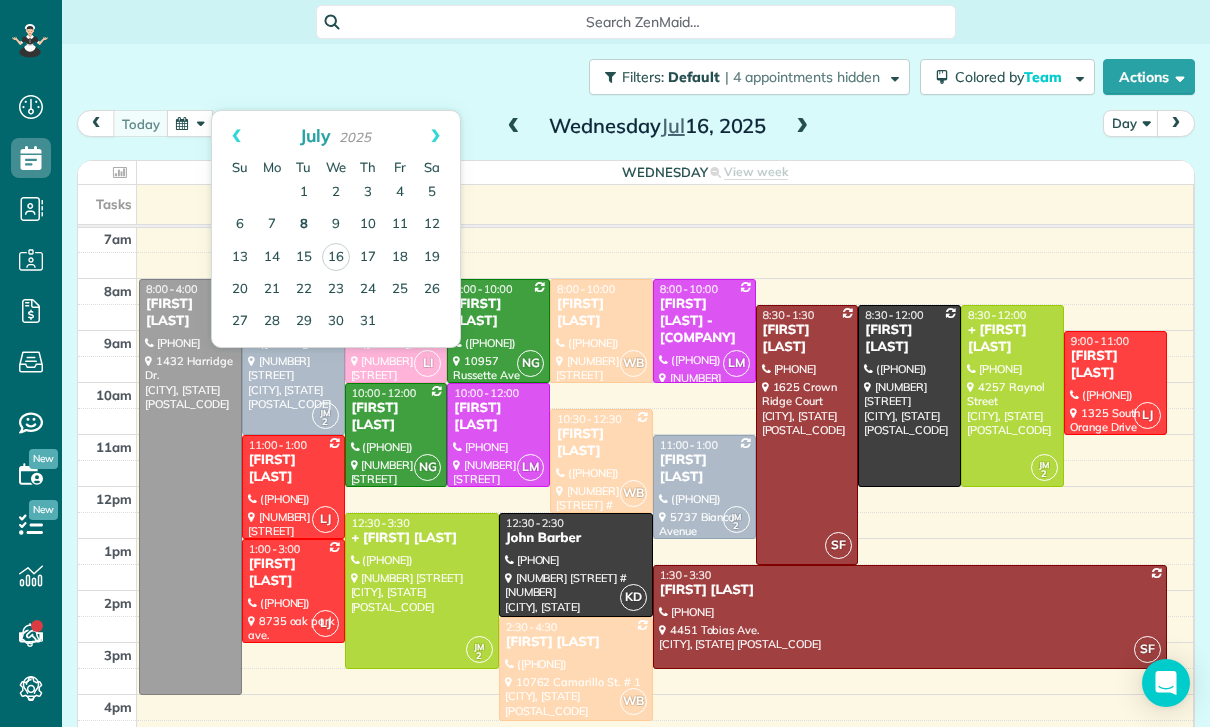 click on "8" at bounding box center (304, 225) 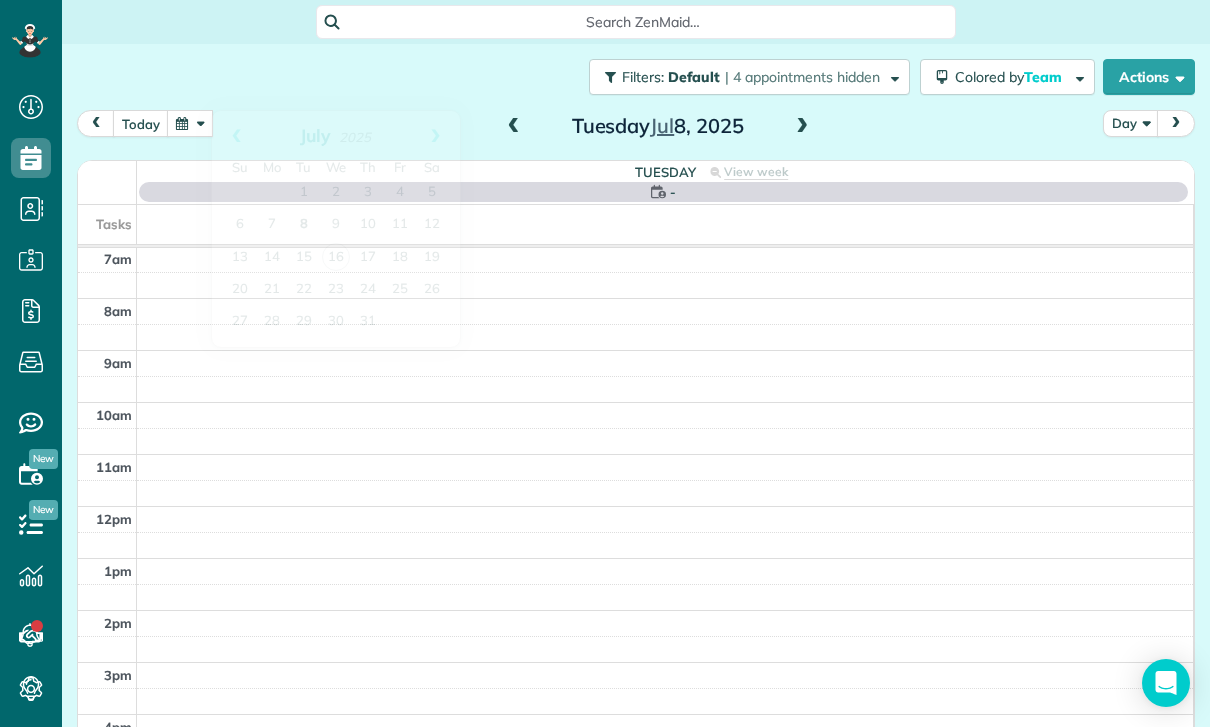 scroll, scrollTop: 157, scrollLeft: 0, axis: vertical 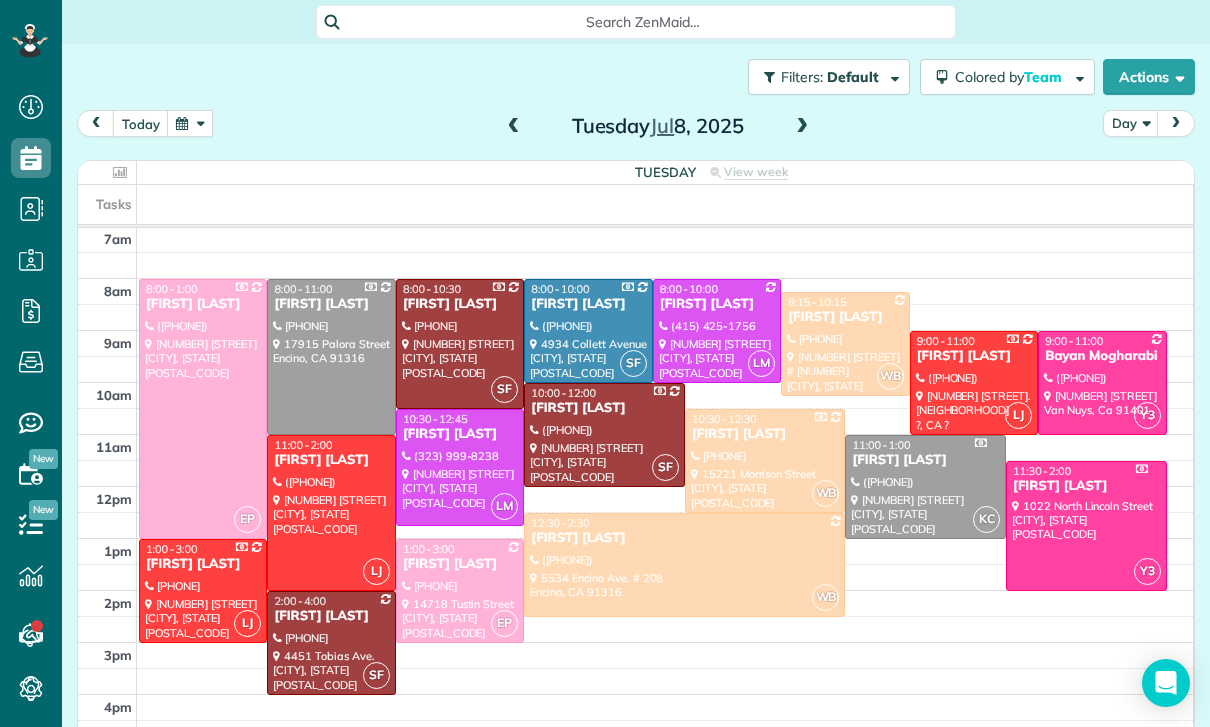 click on "[FIRST] [LAST]" at bounding box center (331, 616) 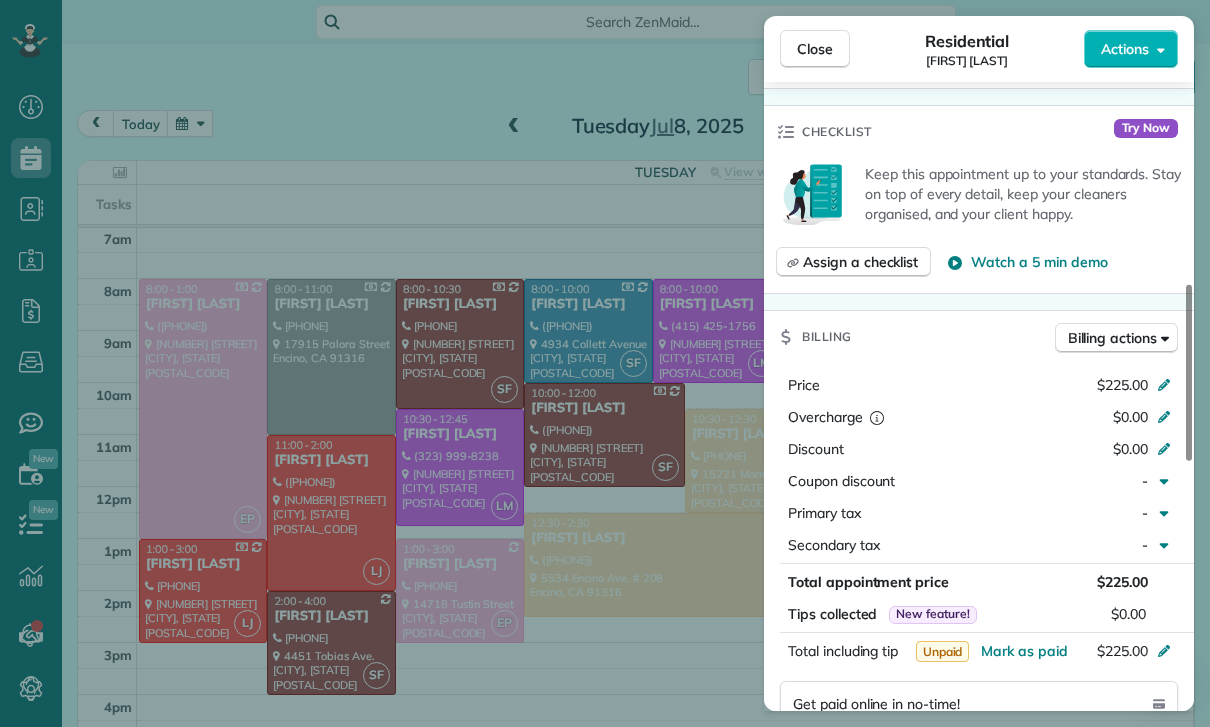 scroll, scrollTop: 801, scrollLeft: 0, axis: vertical 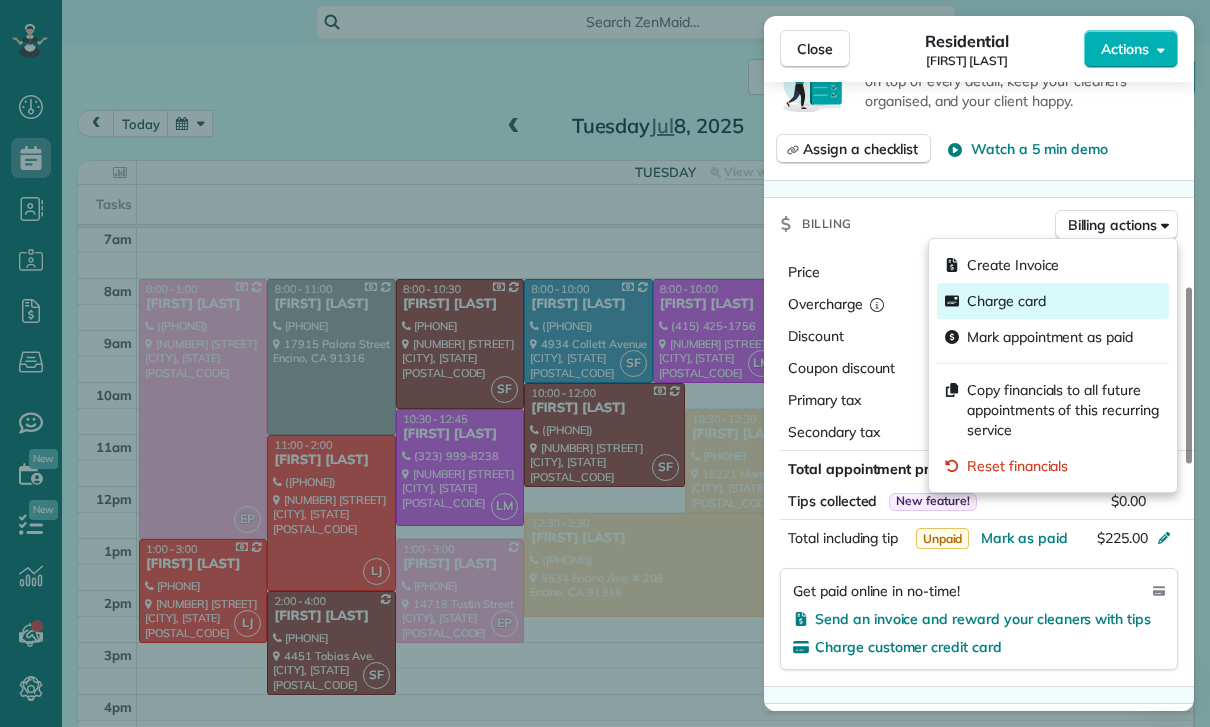 click on "Charge card" at bounding box center [1006, 301] 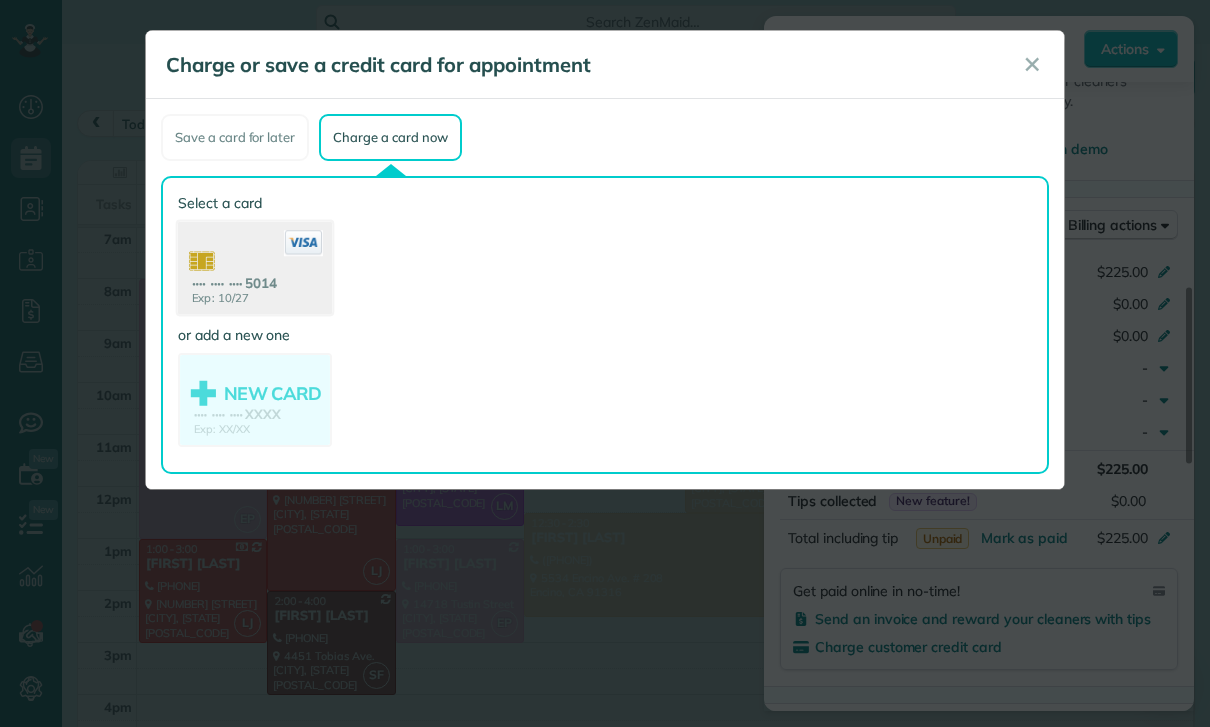click 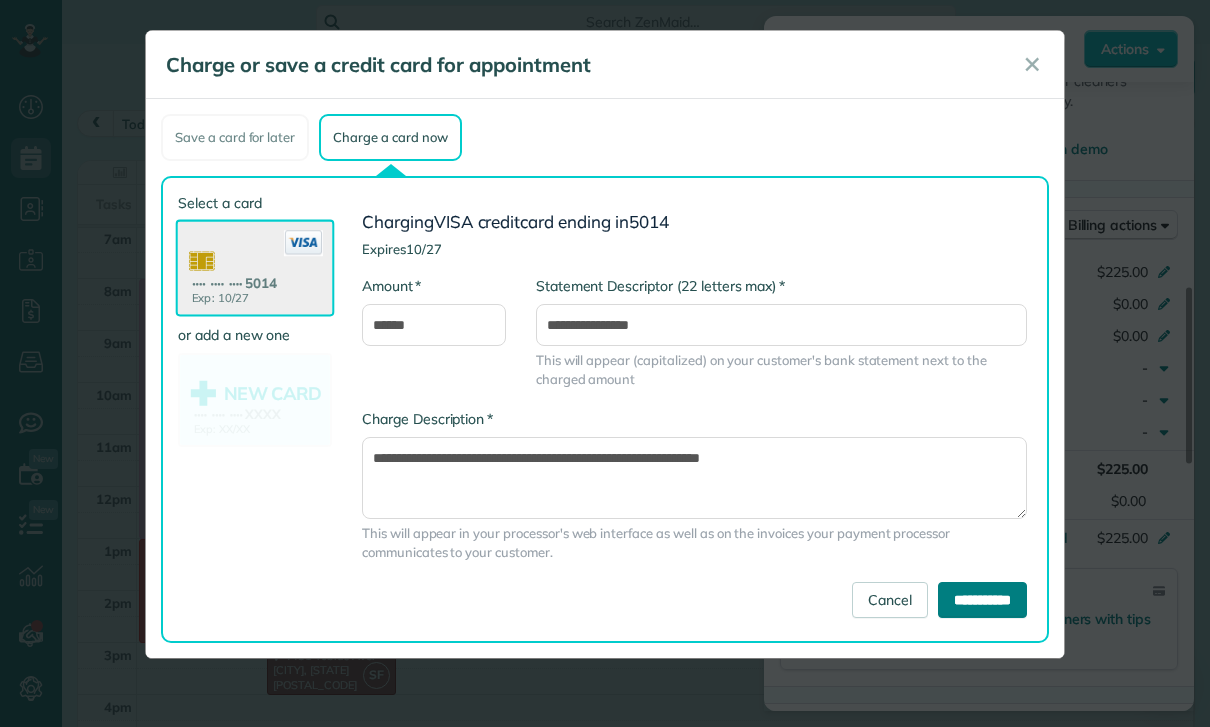 click on "**********" at bounding box center [982, 600] 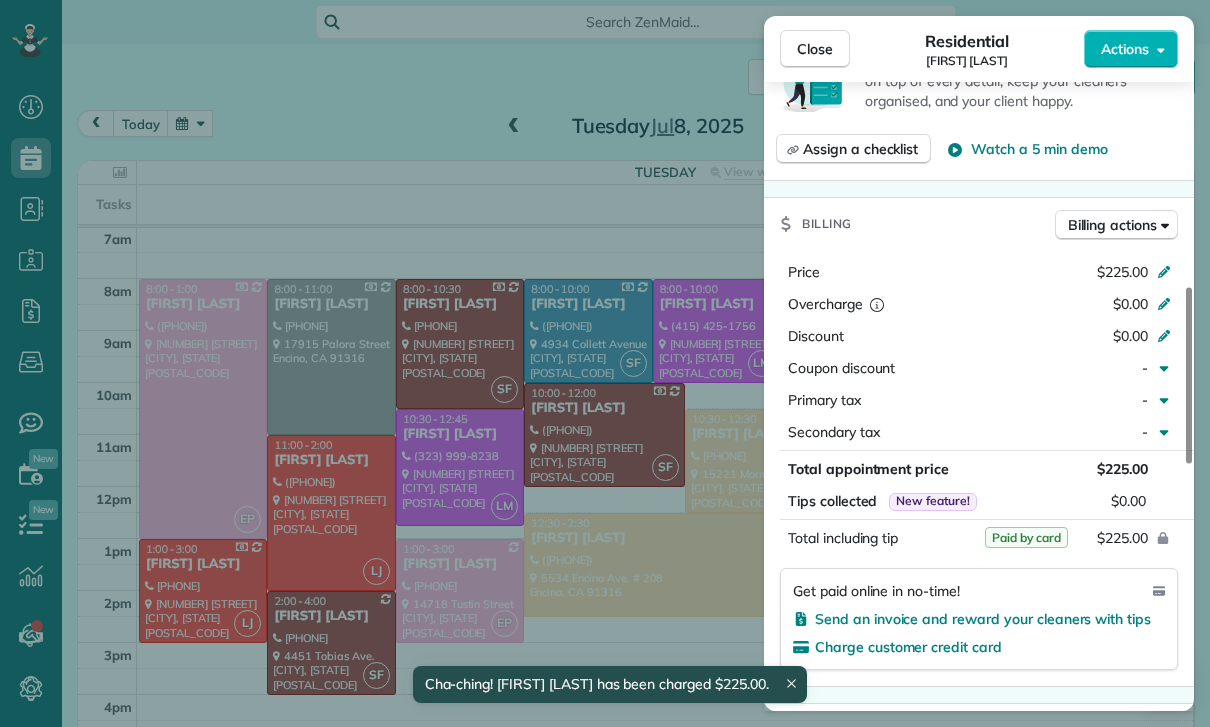 scroll, scrollTop: 64, scrollLeft: 0, axis: vertical 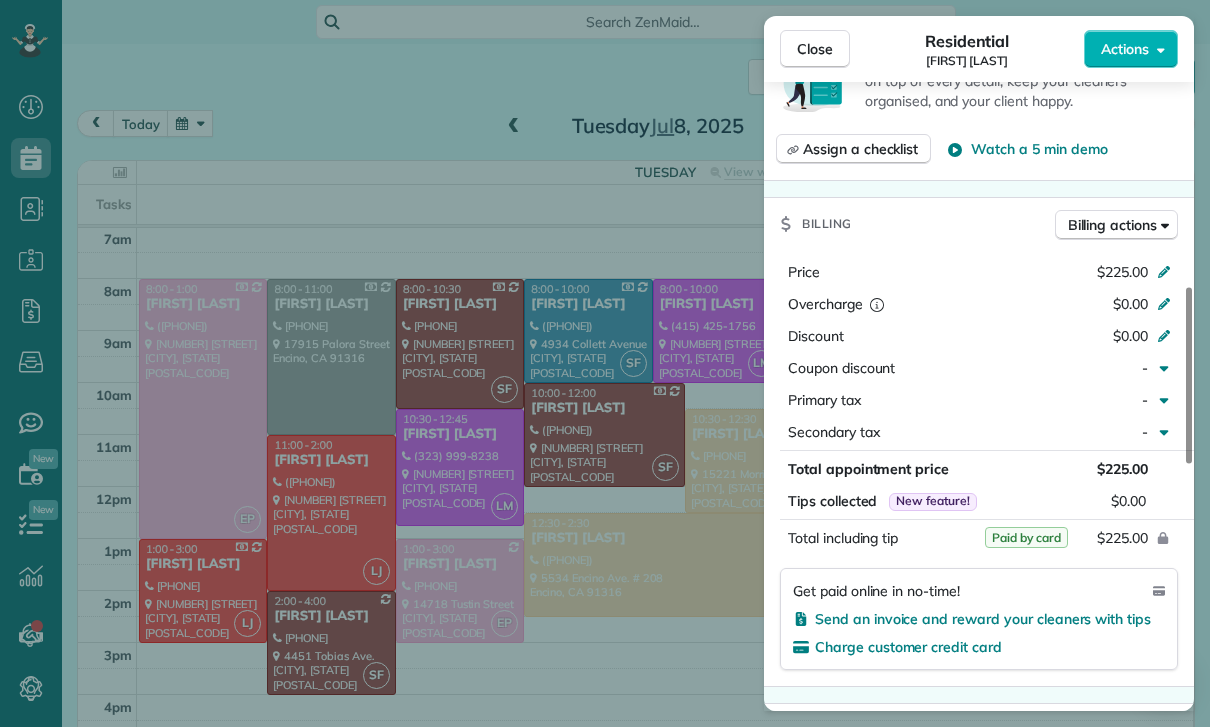 click on "Close Residential [FIRST] [LAST] Actions Status Yet to Confirm [FIRST] [LAST] · Open profile Mobile ([PHONE]) Copy [EMAIL] Copy View Details Residential [DAY], [MONTH] [DAY], [YEAR] ( last week ) [TIME] [TIME] [DURATION] Repeats weekly Edit recurring service Previous ([DATE]) Next ([DATE]) [NUMBER] [STREET] [CITY] [STATE] [POSTAL_CODE] Service was not rated yet Cleaners Time in and out Assign Invite Team [NAME] Cleaners [NAME] [TIME] [TIME] Checklist Try Now Keep this appointment up to your standards. Stay on top of every detail, keep your cleaners organised, and your client happy. Assign a checklist Watch a 5 min demo Billing Billing actions Price $[PRICE] Overcharge $[PRICE] Discount $[PRICE] Coupon discount - Primary tax - Secondary tax - Total appointment price $[PRICE] Tips collected New feature! $[PRICE] Paid by card Total including tip $[PRICE] Get paid online in no-time! Send an invoice and reward your cleaners with tips Charge customer credit card Appointment custom fields Key # - Work items No work items to display Notes Appointment 0 Customer 0 New note" at bounding box center (605, 363) 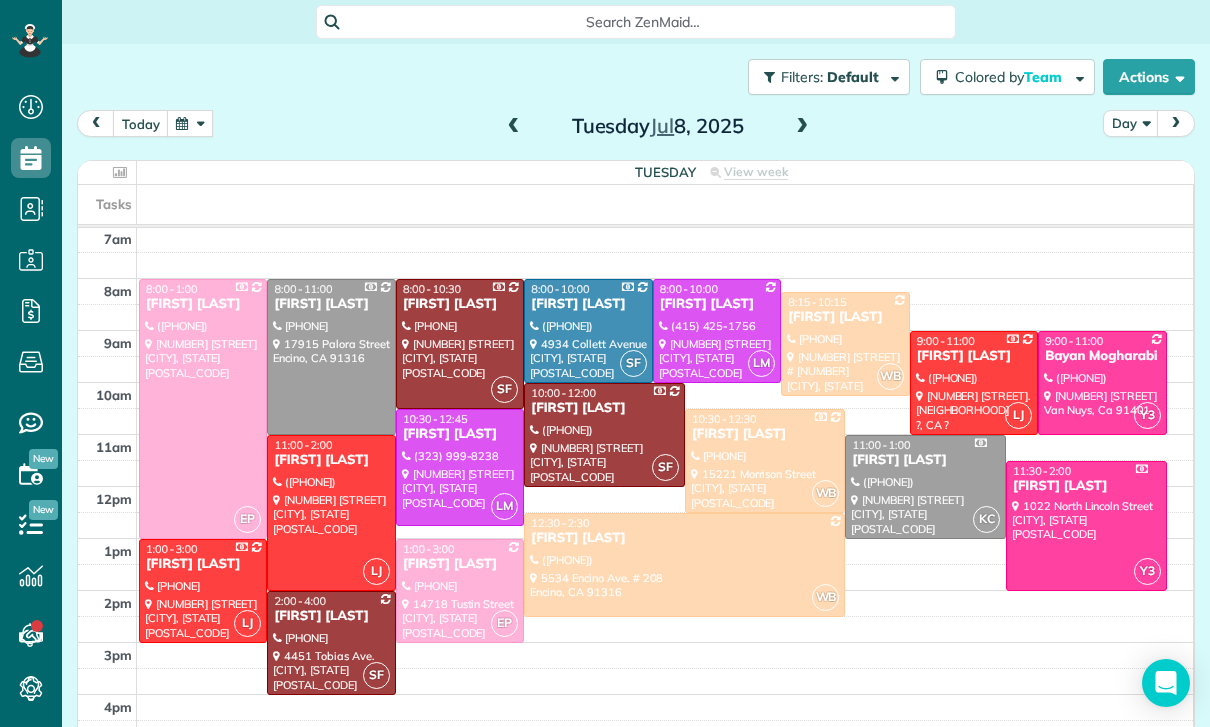 click at bounding box center [514, 127] 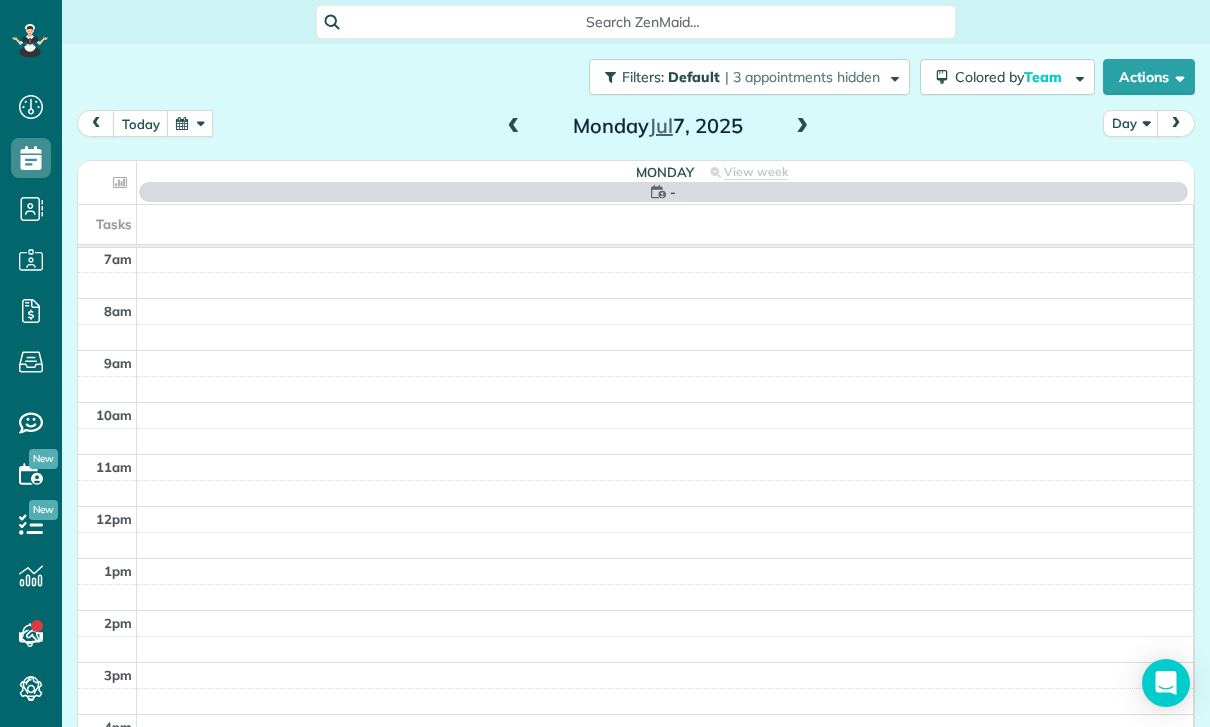 scroll, scrollTop: 157, scrollLeft: 0, axis: vertical 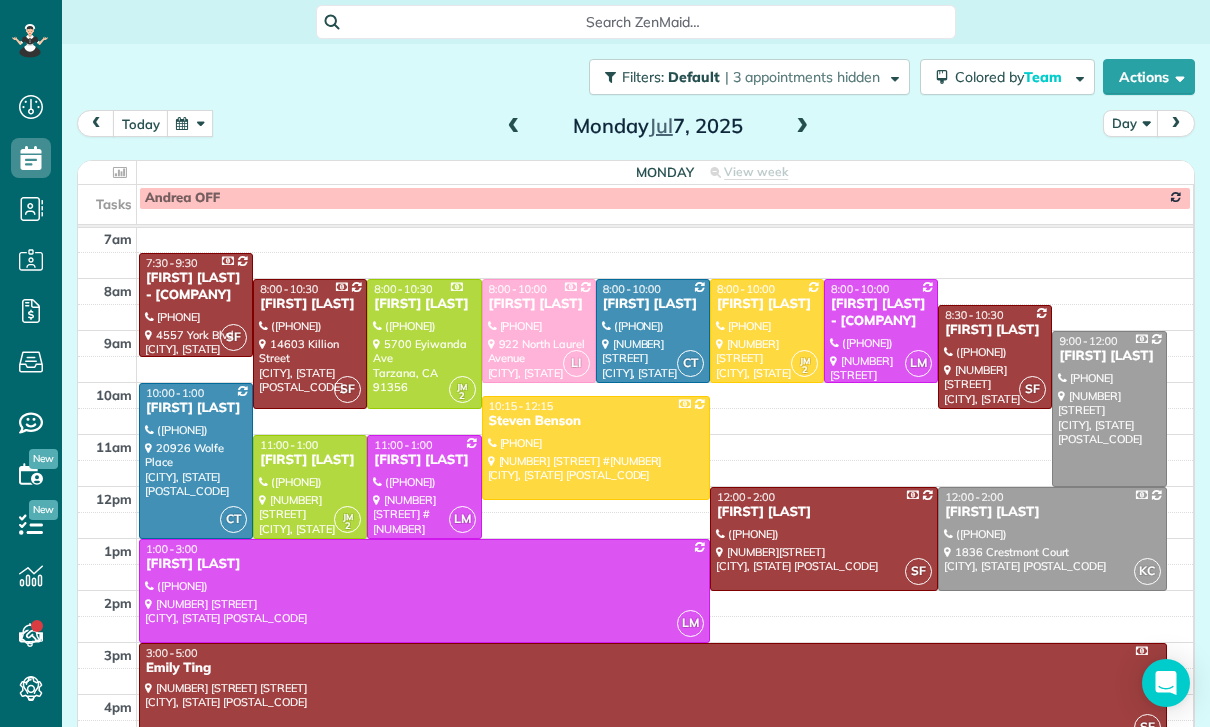 click at bounding box center (196, 461) 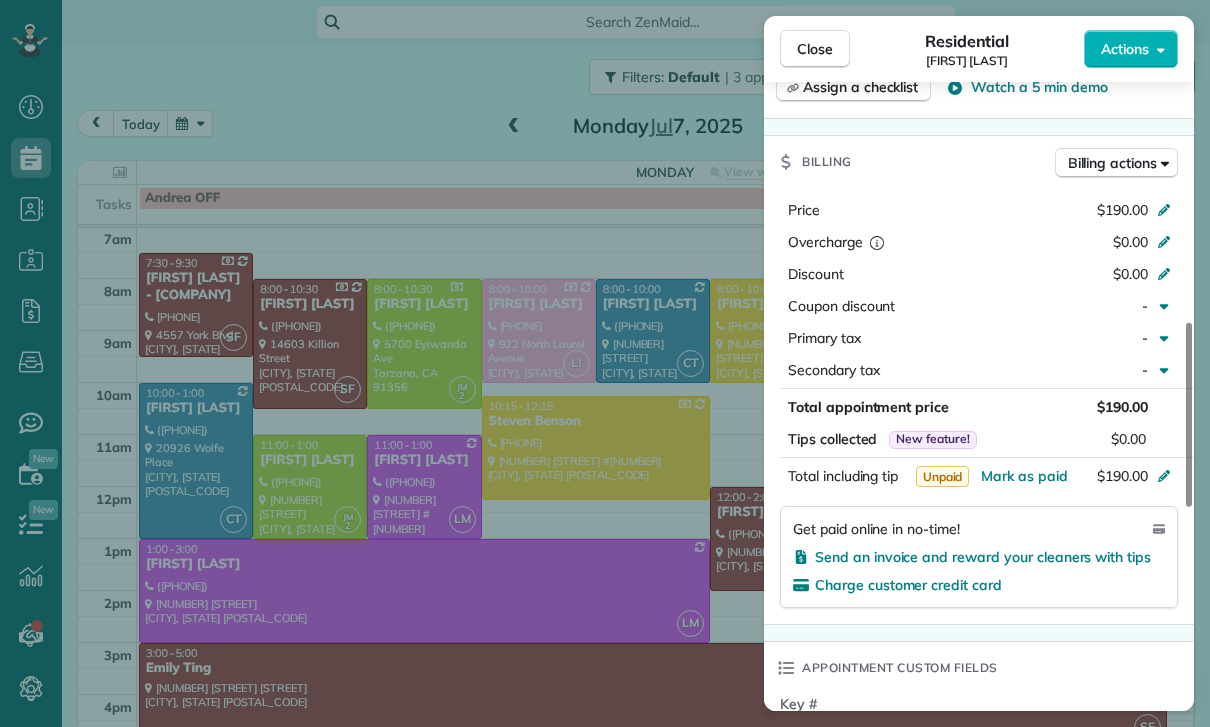 scroll, scrollTop: 900, scrollLeft: 0, axis: vertical 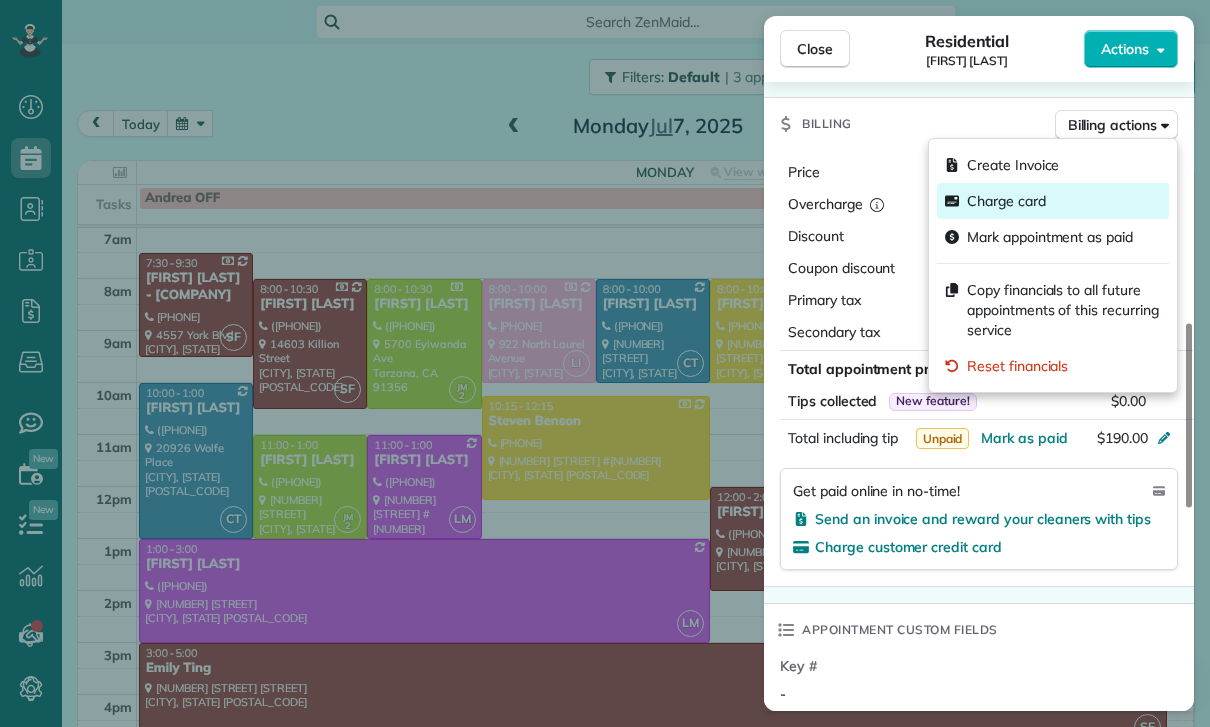 click on "Charge card" at bounding box center [1006, 201] 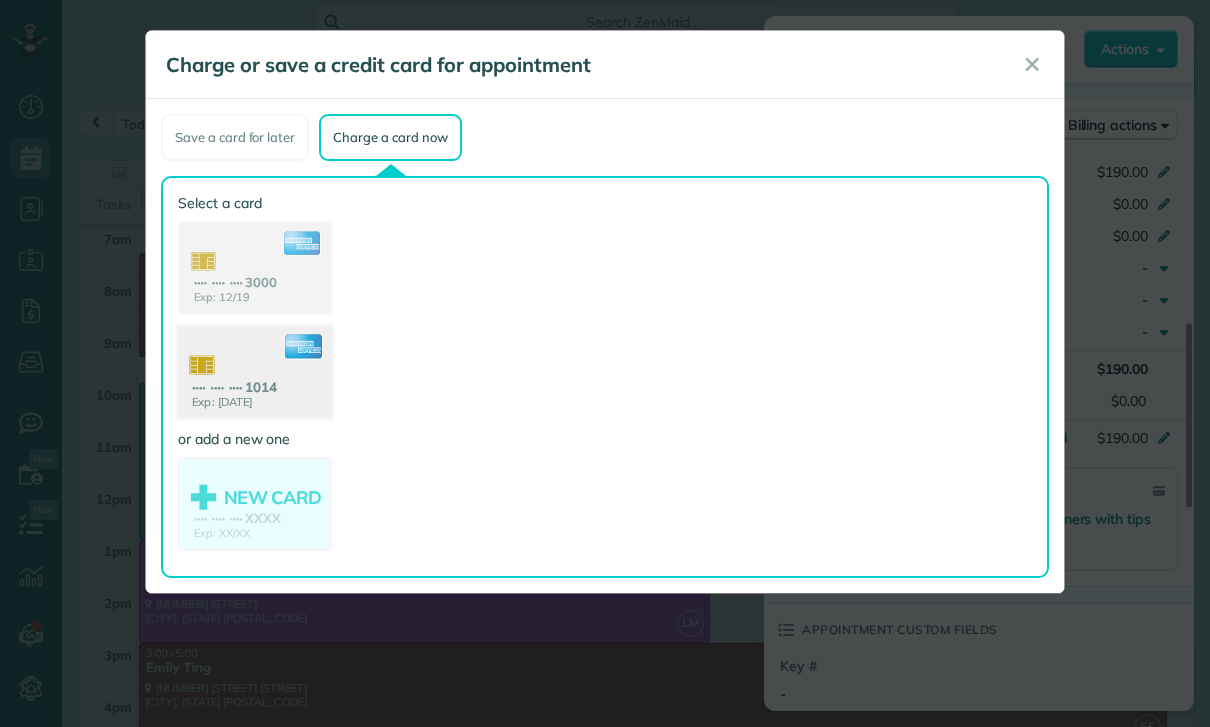 click 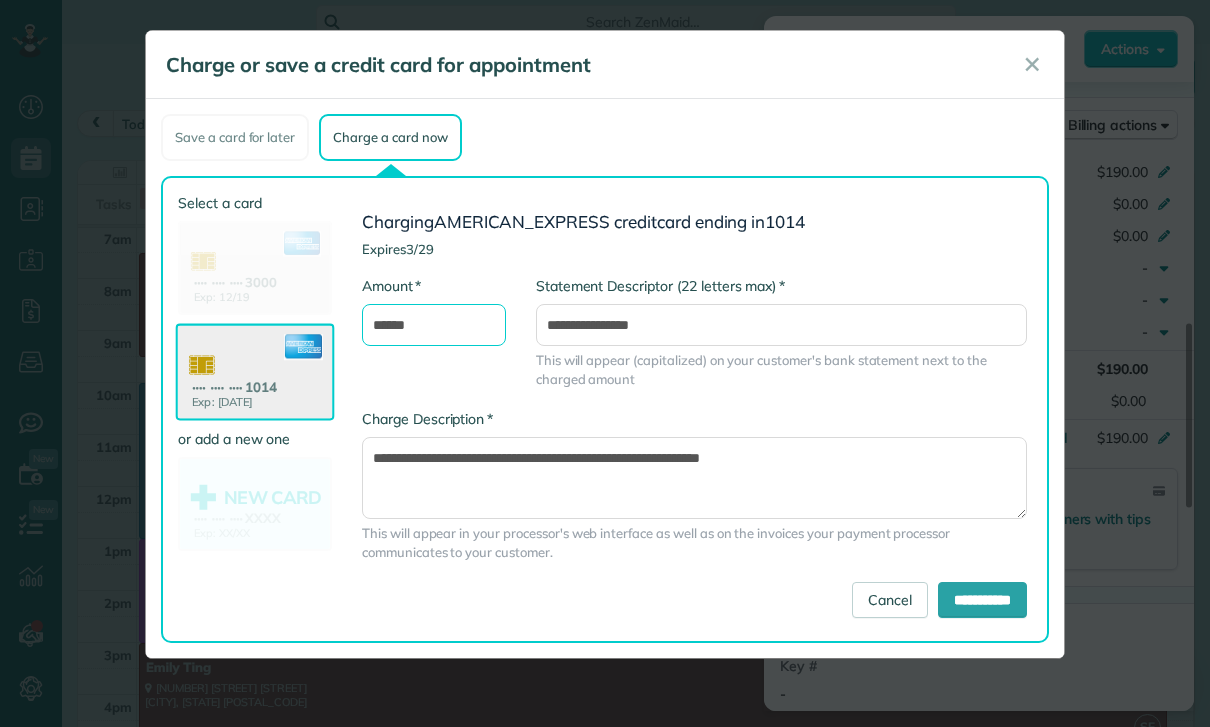 click on "******" at bounding box center [434, 325] 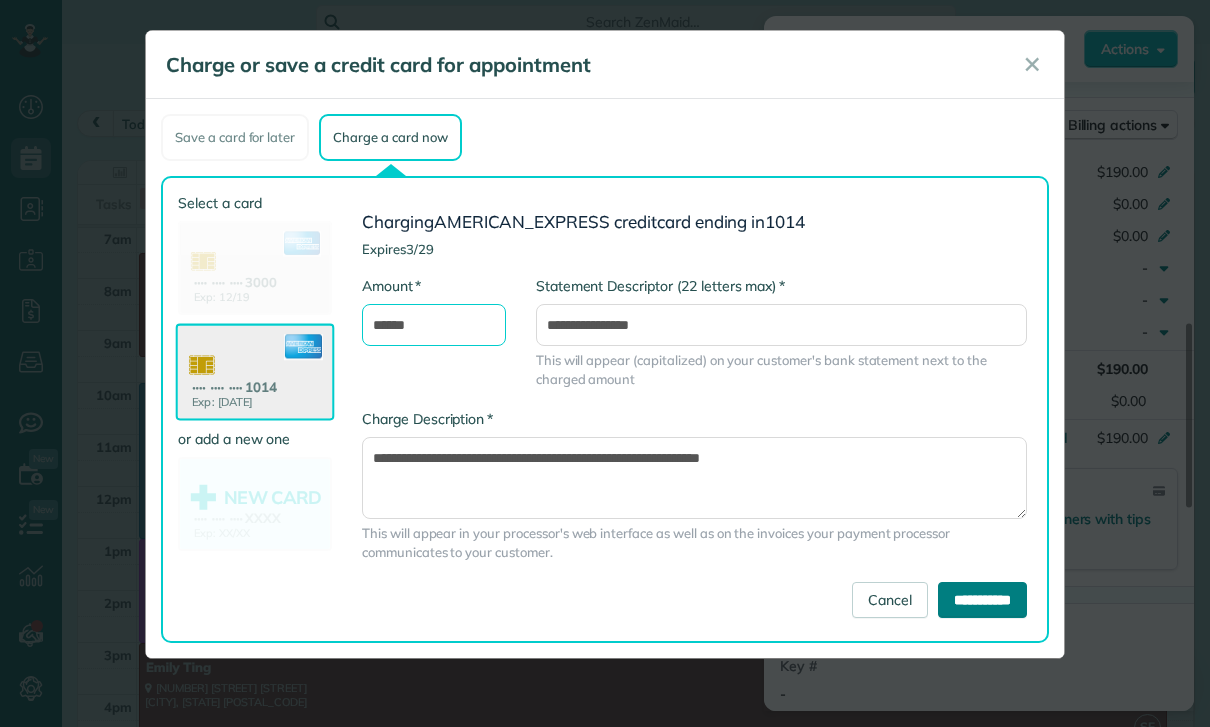 type on "******" 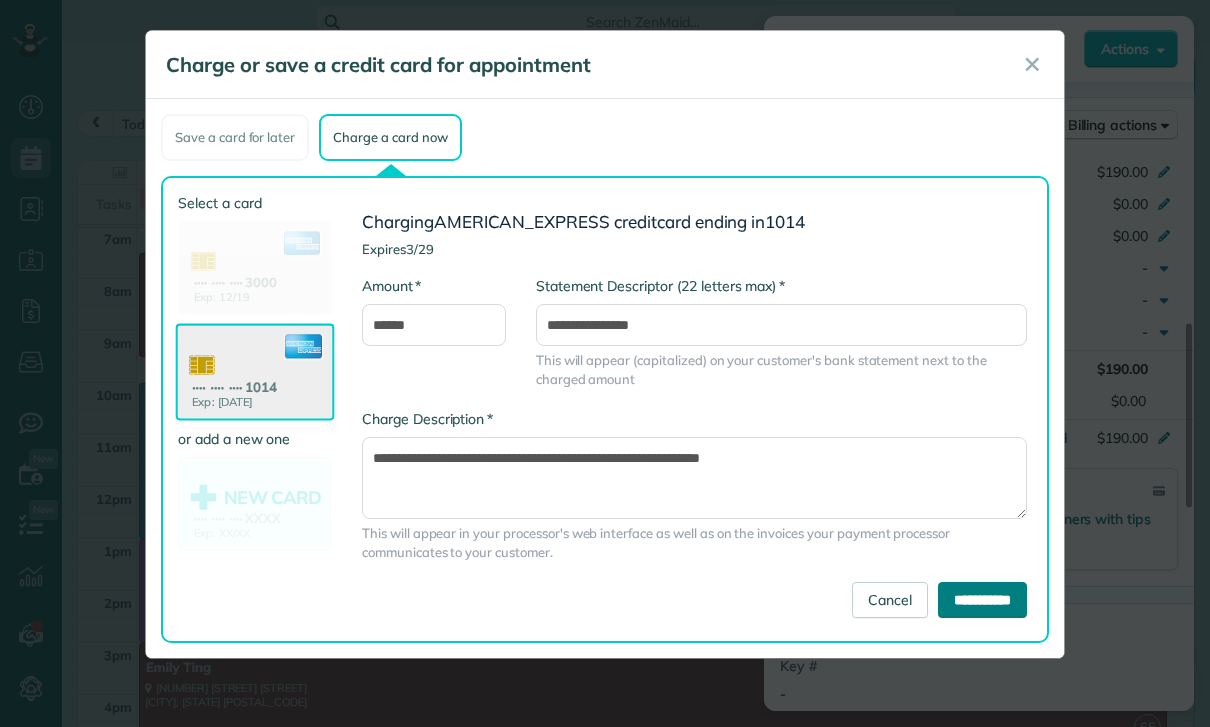 click on "**********" at bounding box center [982, 600] 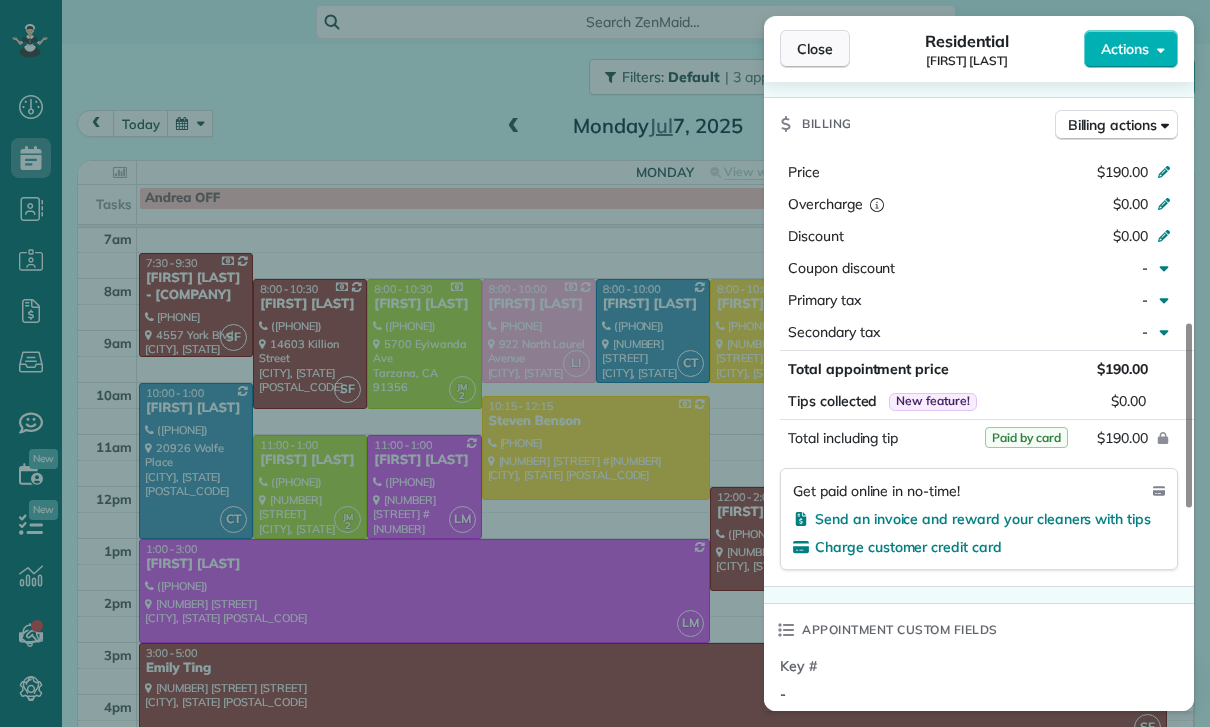 click on "Close" at bounding box center (815, 49) 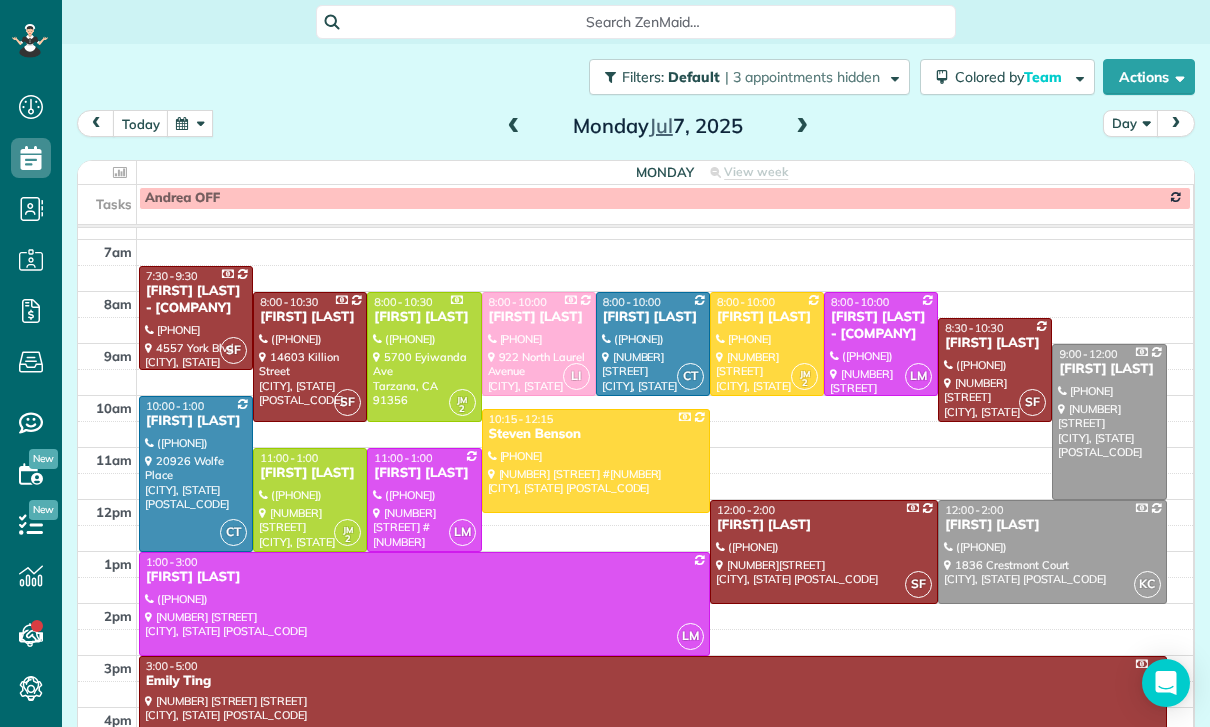 scroll, scrollTop: 160, scrollLeft: 0, axis: vertical 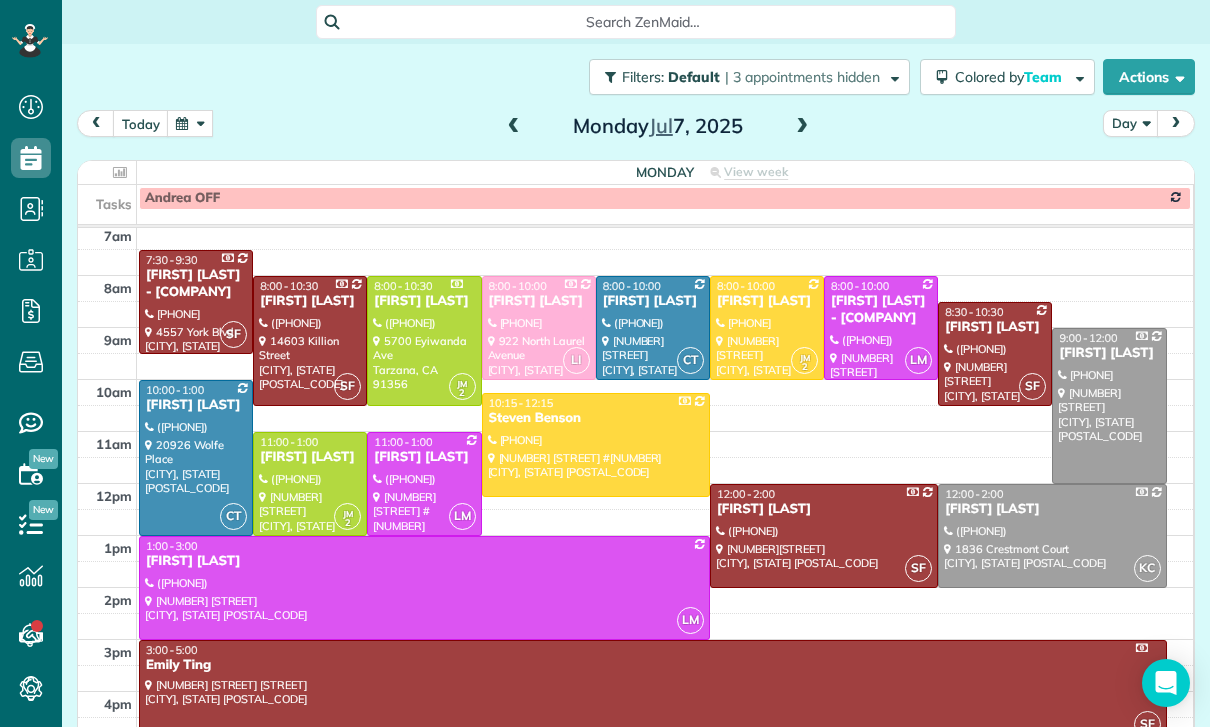 click at bounding box center (190, 123) 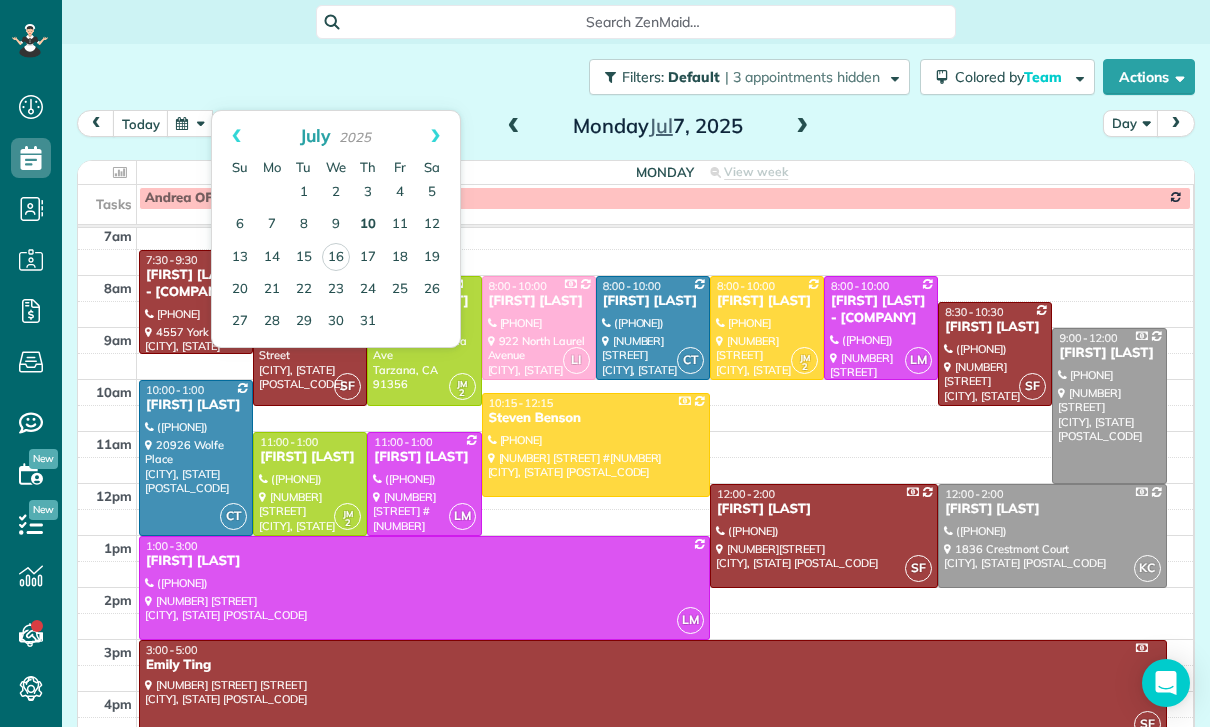 click on "10" at bounding box center (368, 225) 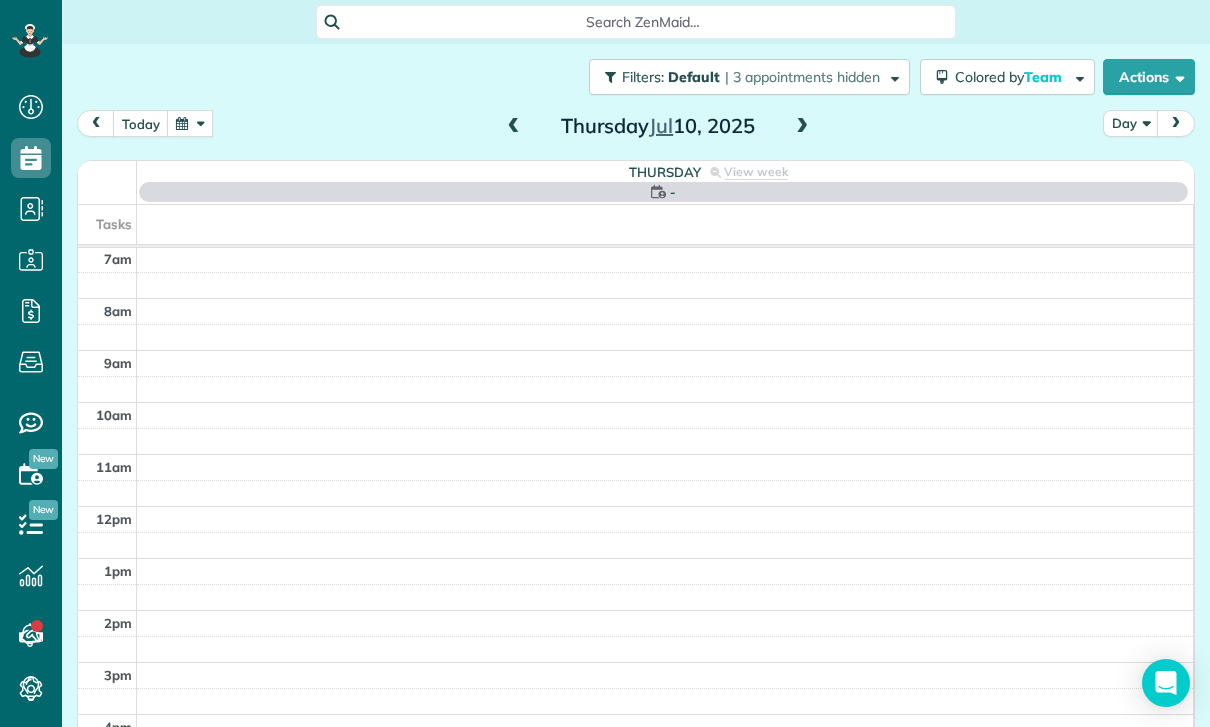 scroll, scrollTop: 157, scrollLeft: 0, axis: vertical 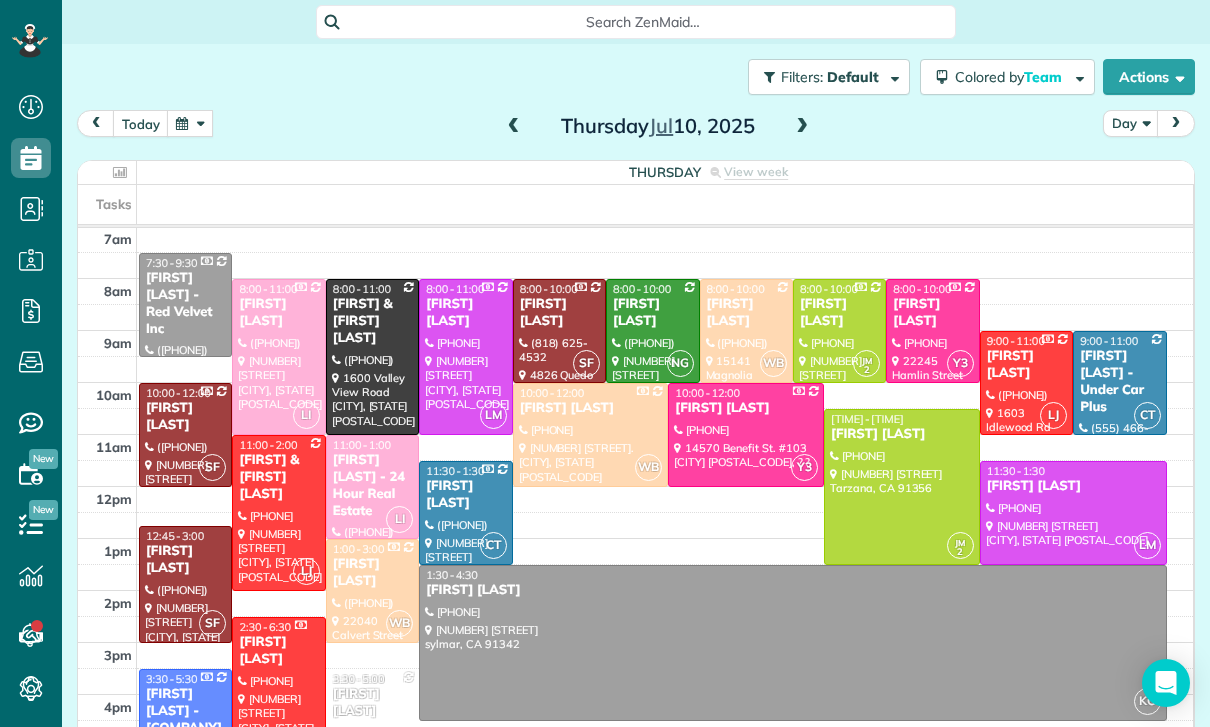 click at bounding box center (372, 357) 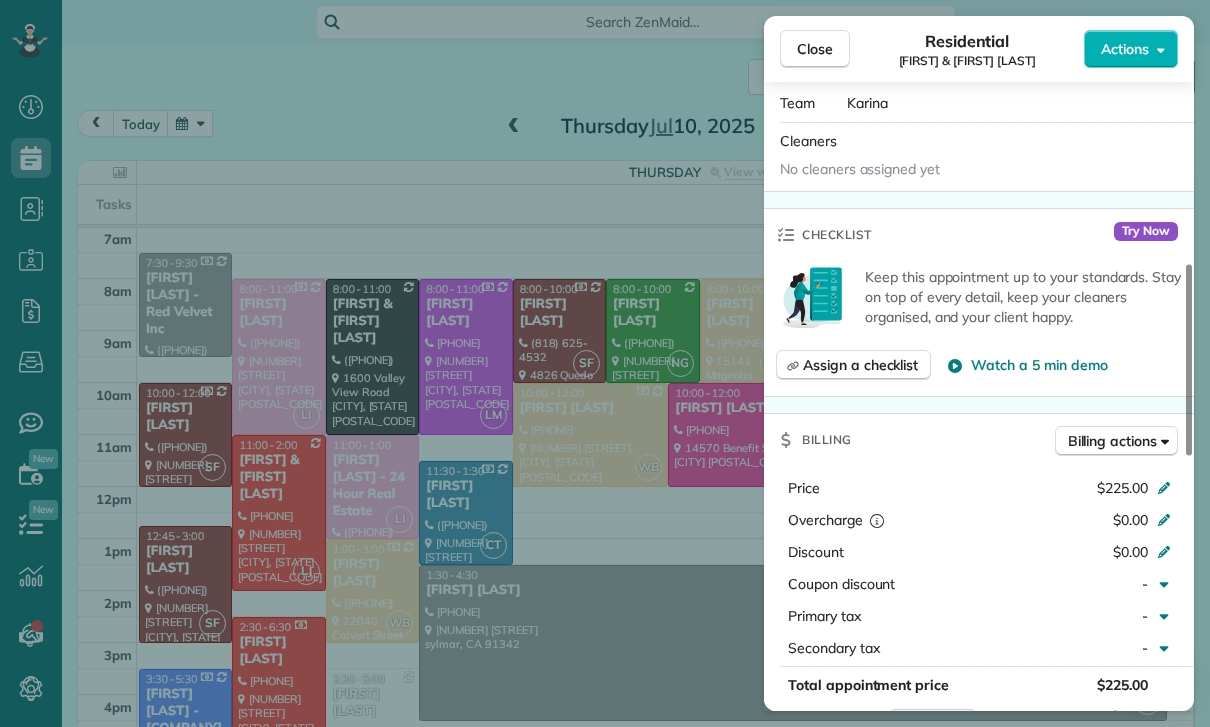 scroll, scrollTop: 729, scrollLeft: 0, axis: vertical 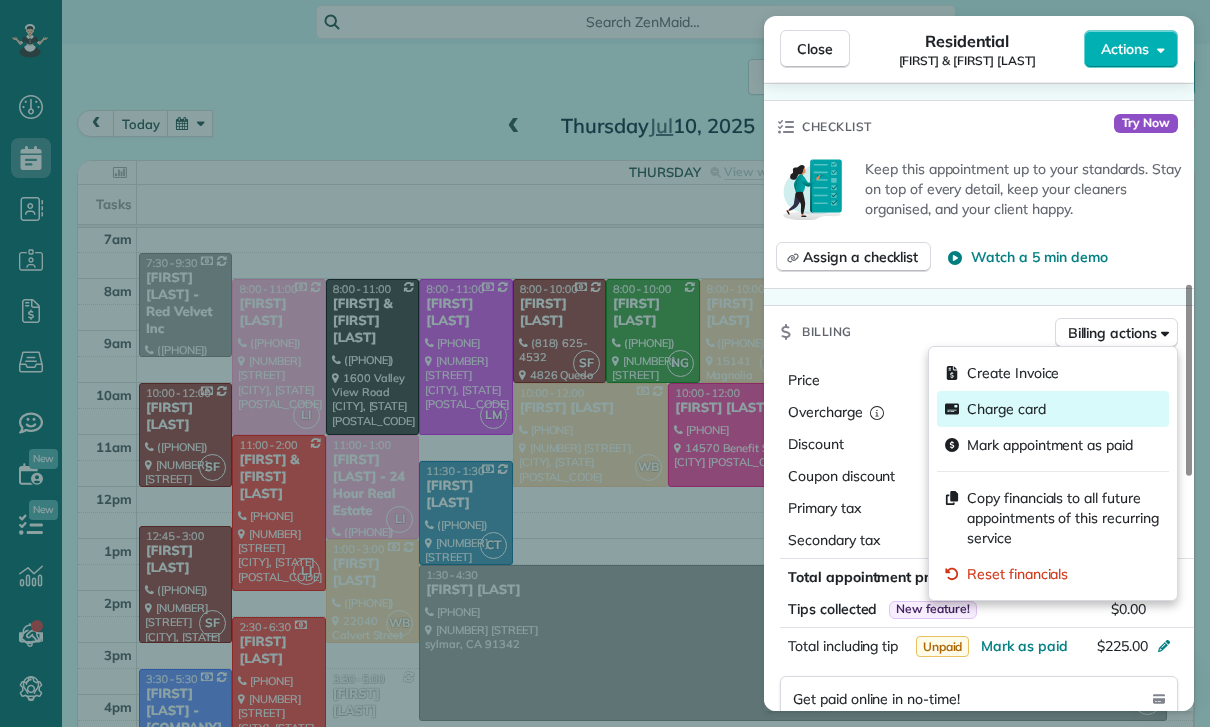 click on "Charge card" at bounding box center [1006, 409] 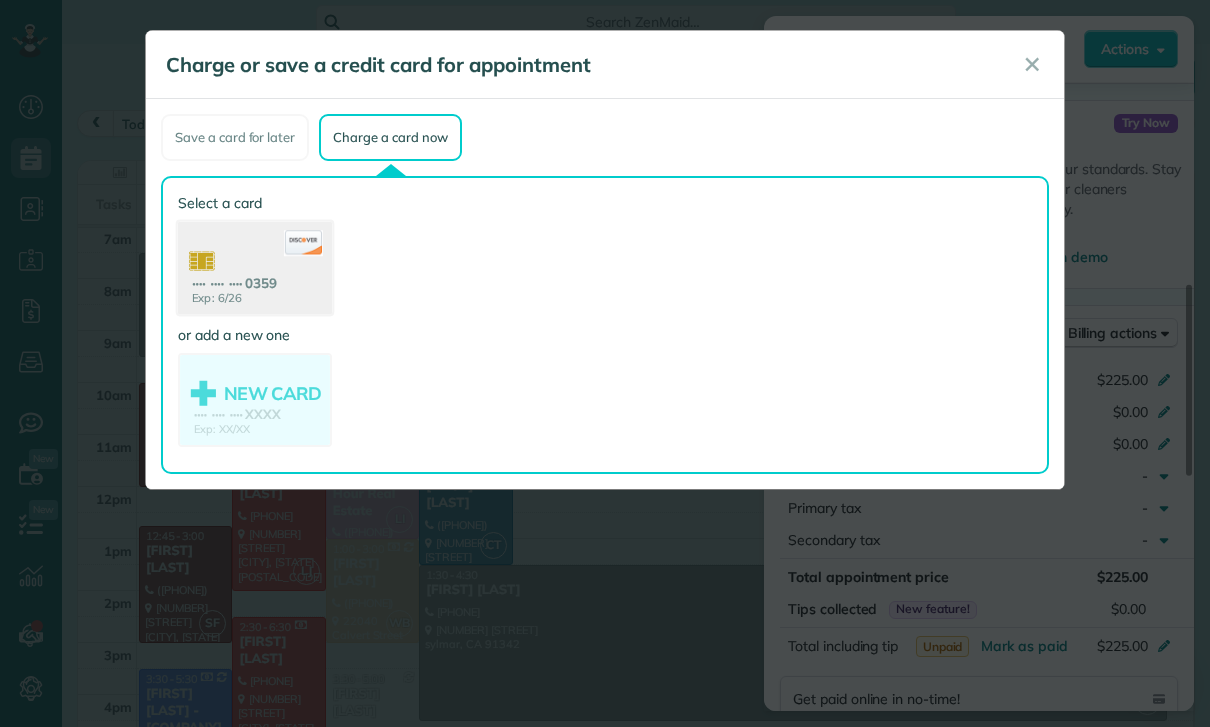 click 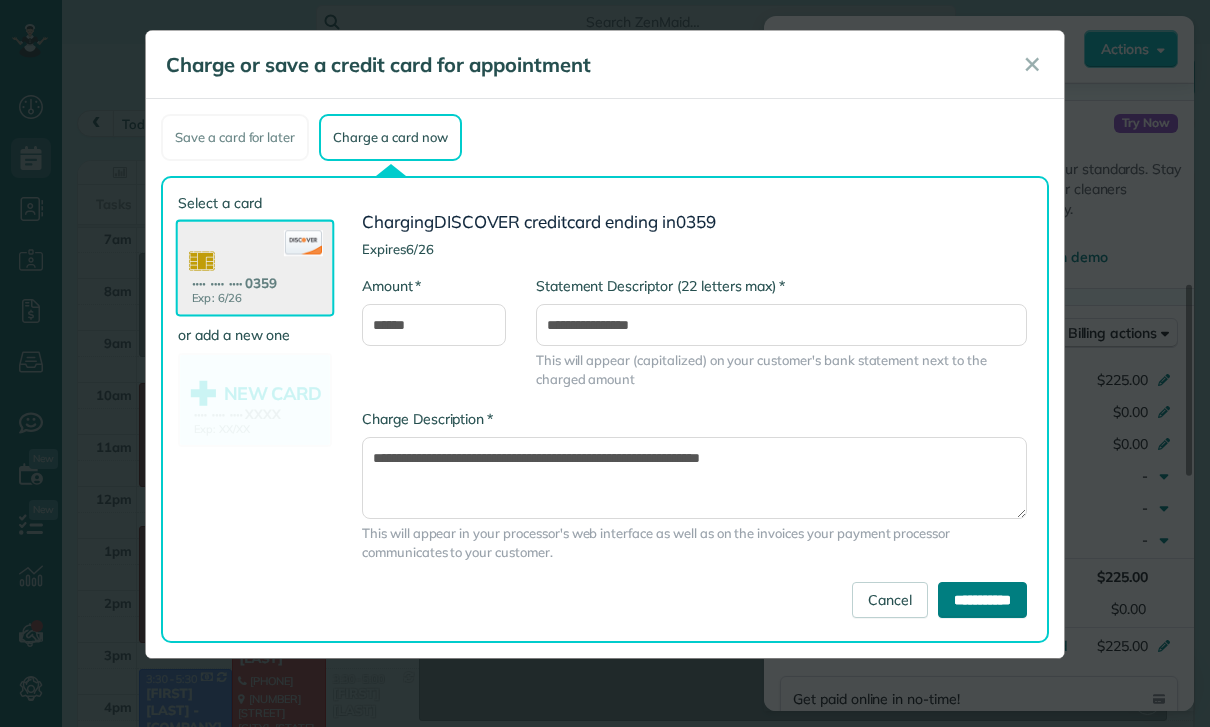 click on "**********" at bounding box center [982, 600] 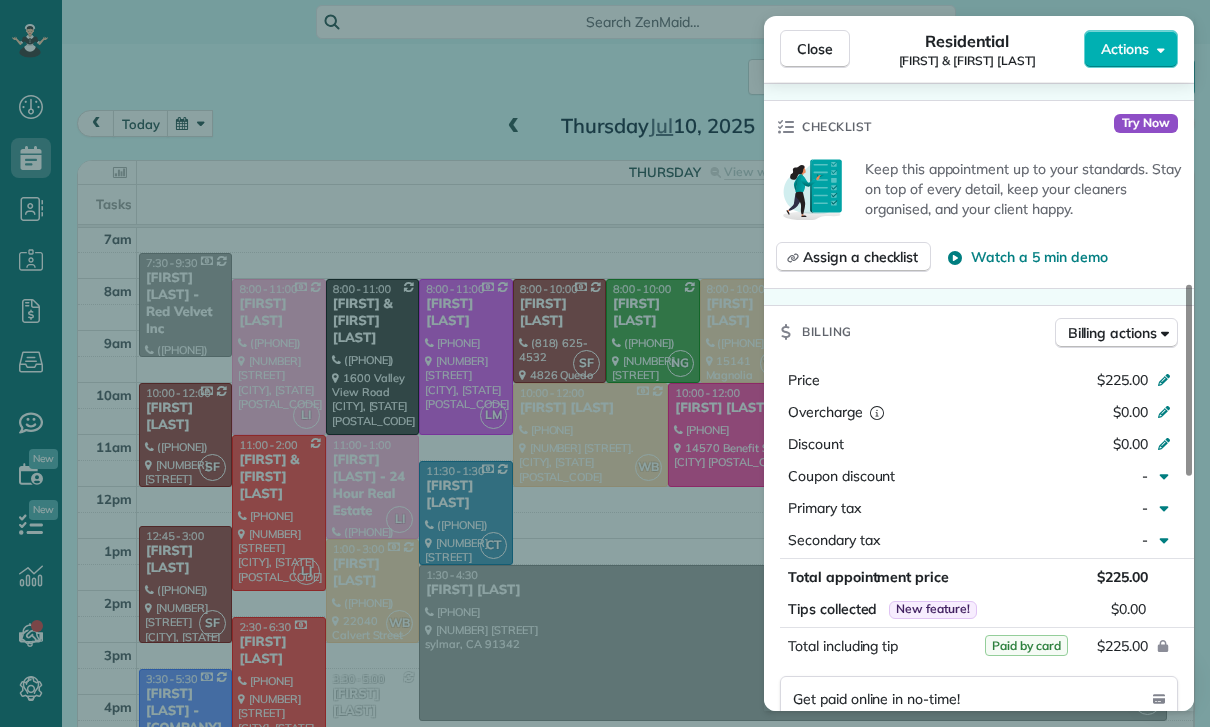 scroll, scrollTop: 157, scrollLeft: 0, axis: vertical 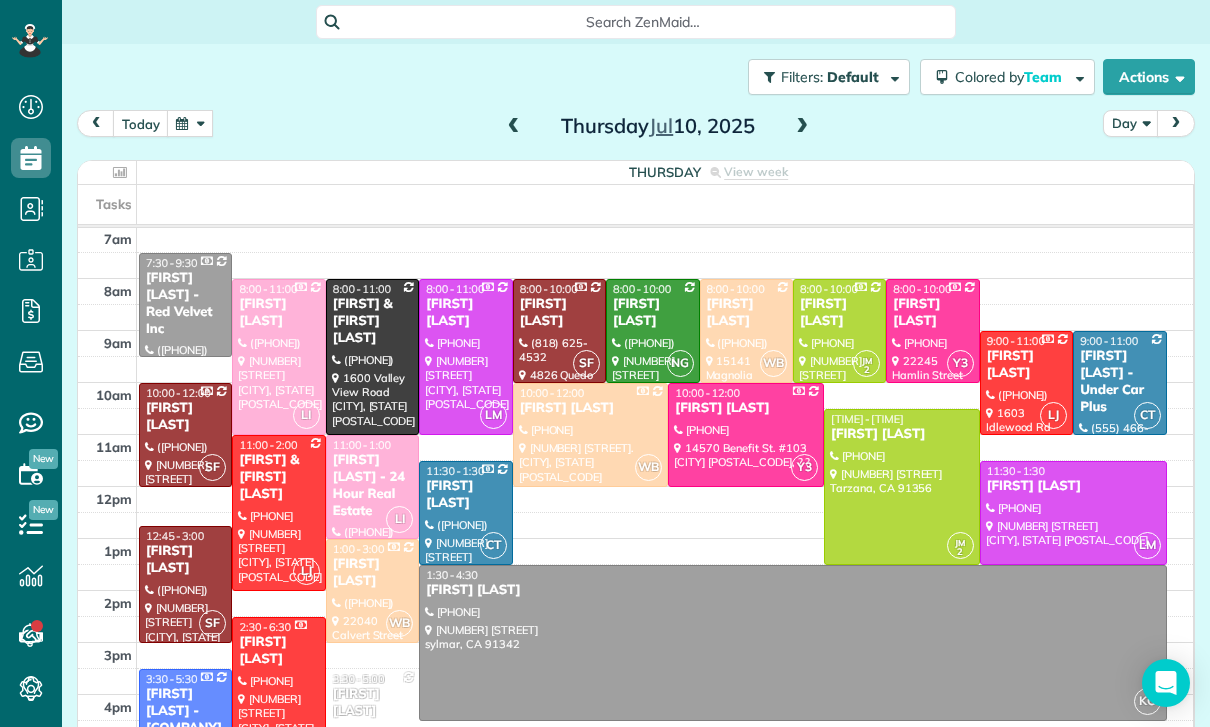 click at bounding box center [792, 643] 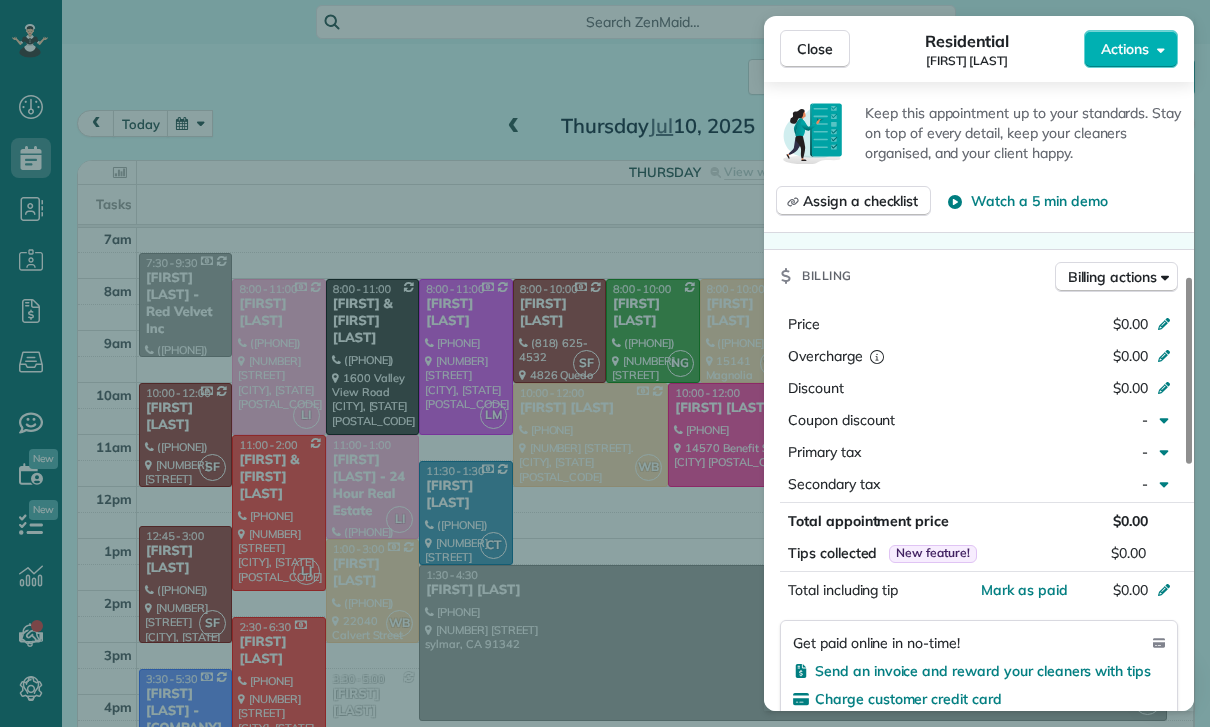 scroll, scrollTop: 737, scrollLeft: 0, axis: vertical 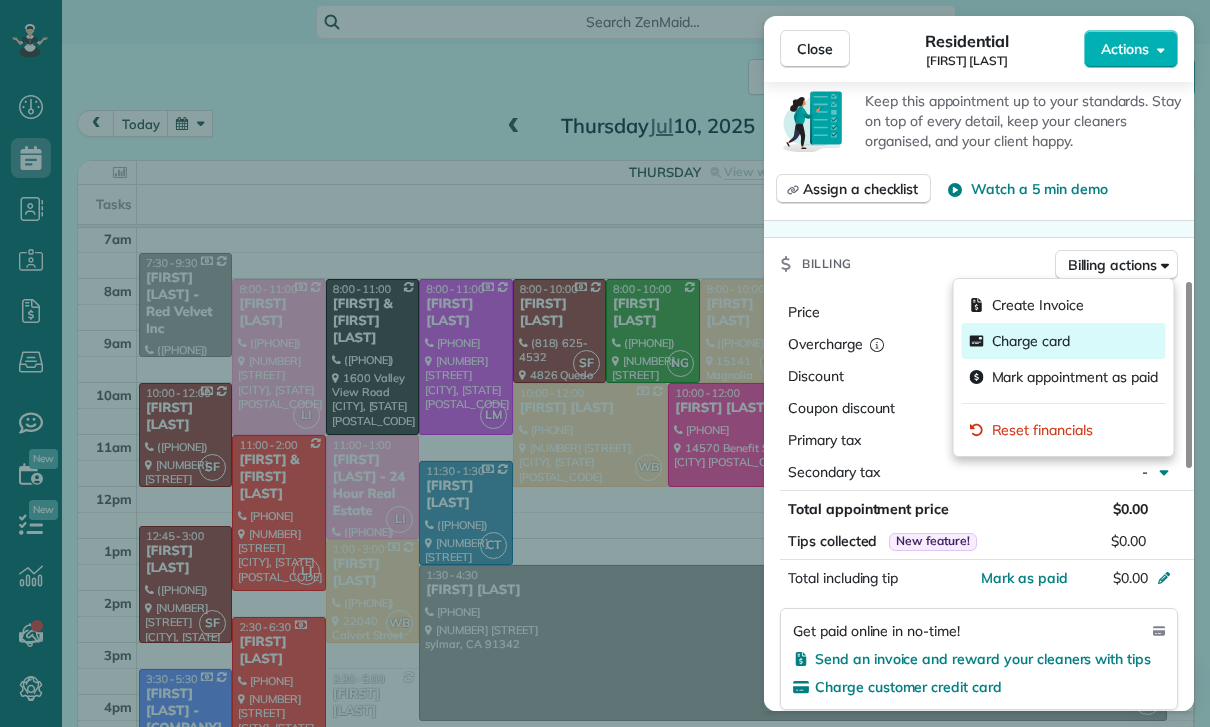 click on "Charge card" at bounding box center (1031, 341) 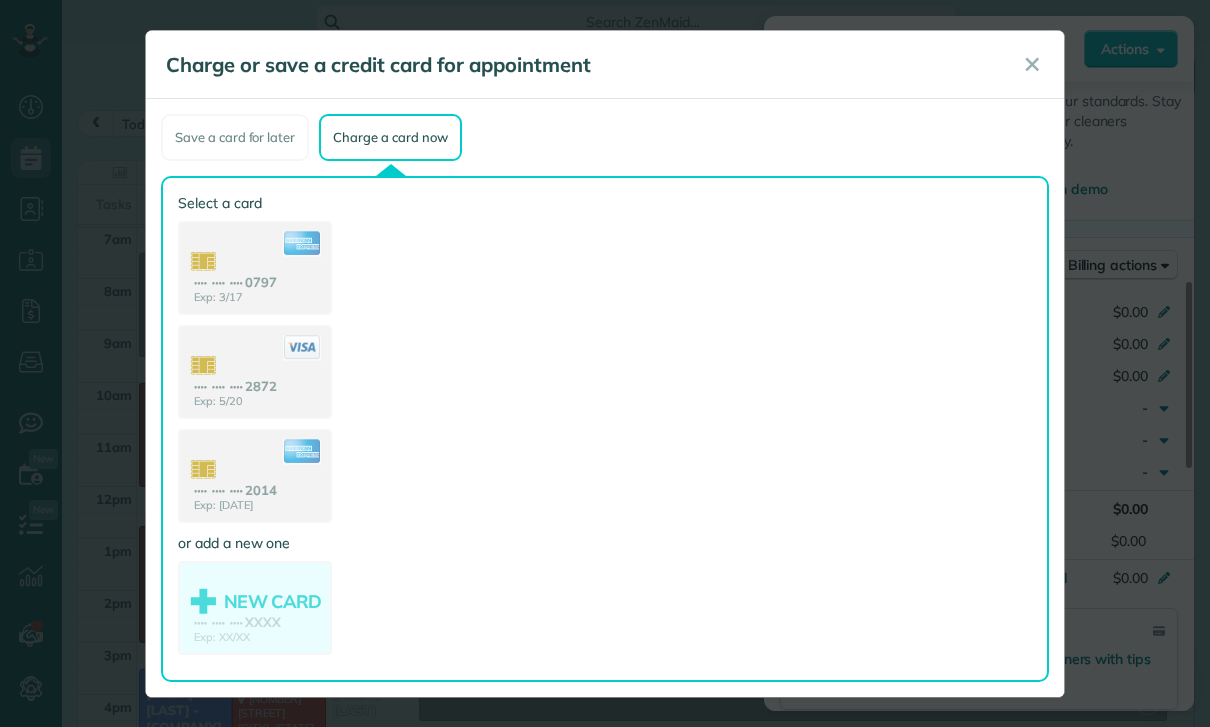 scroll, scrollTop: 157, scrollLeft: 0, axis: vertical 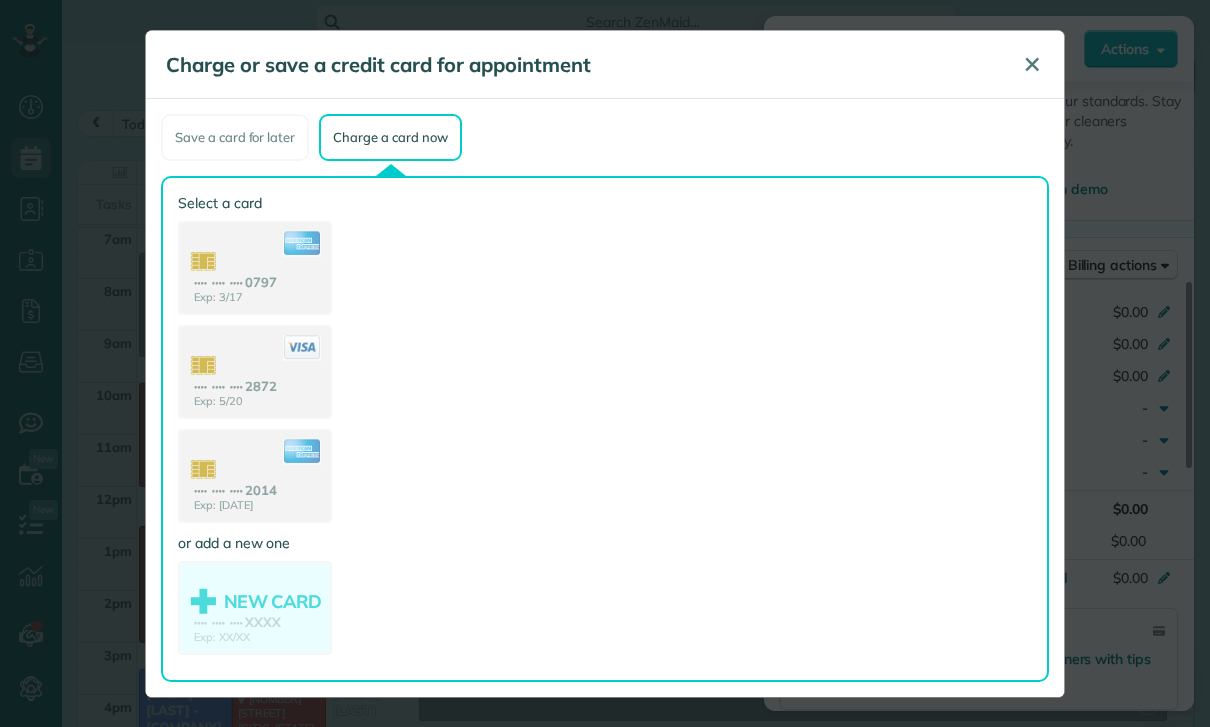 click on "✕" at bounding box center (1032, 64) 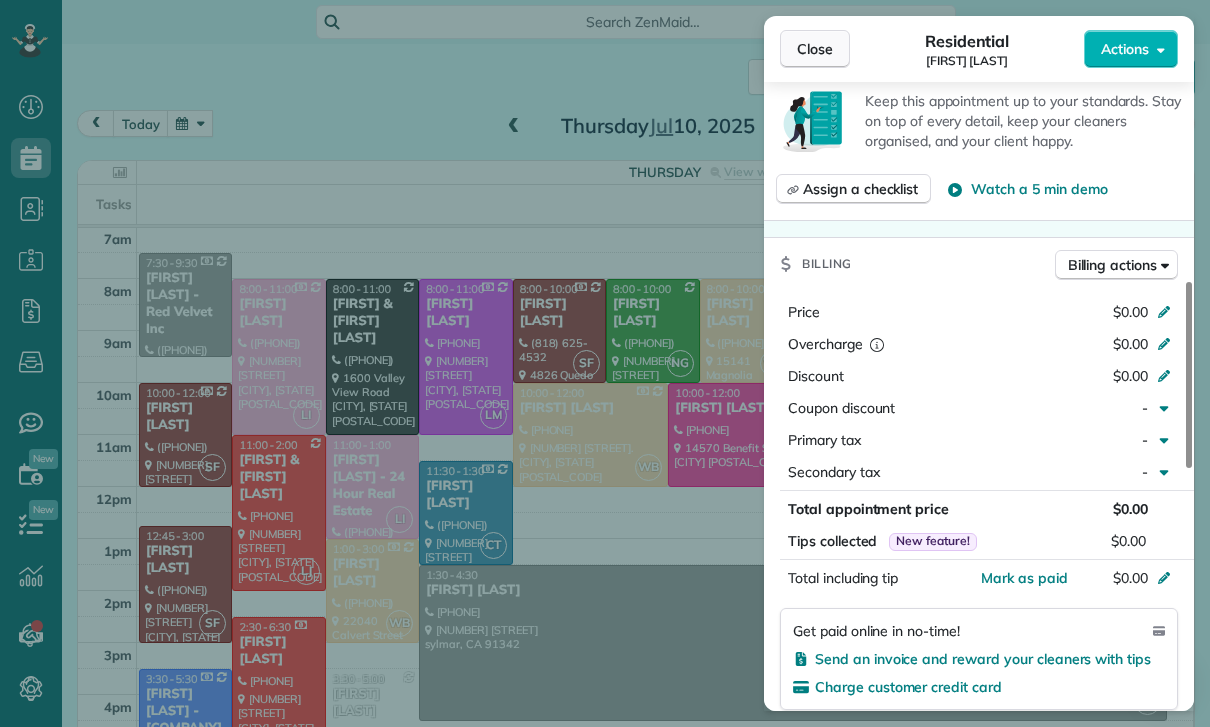 click on "Close" at bounding box center [815, 49] 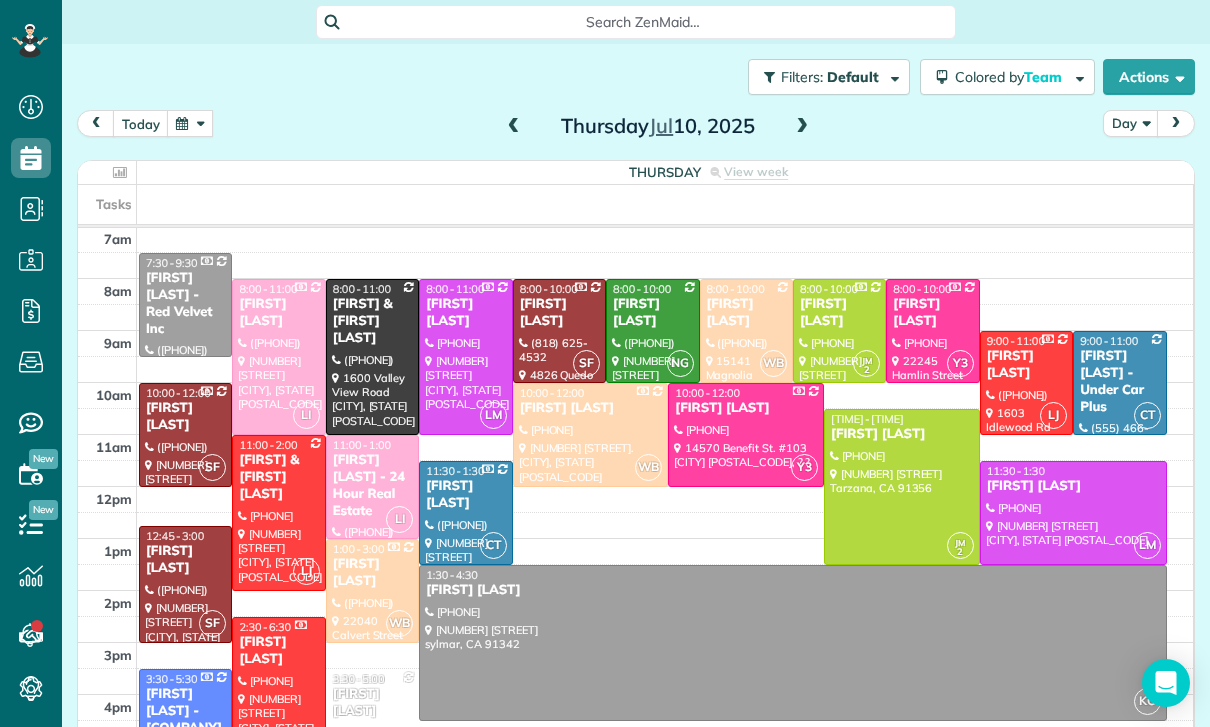 click at bounding box center (190, 123) 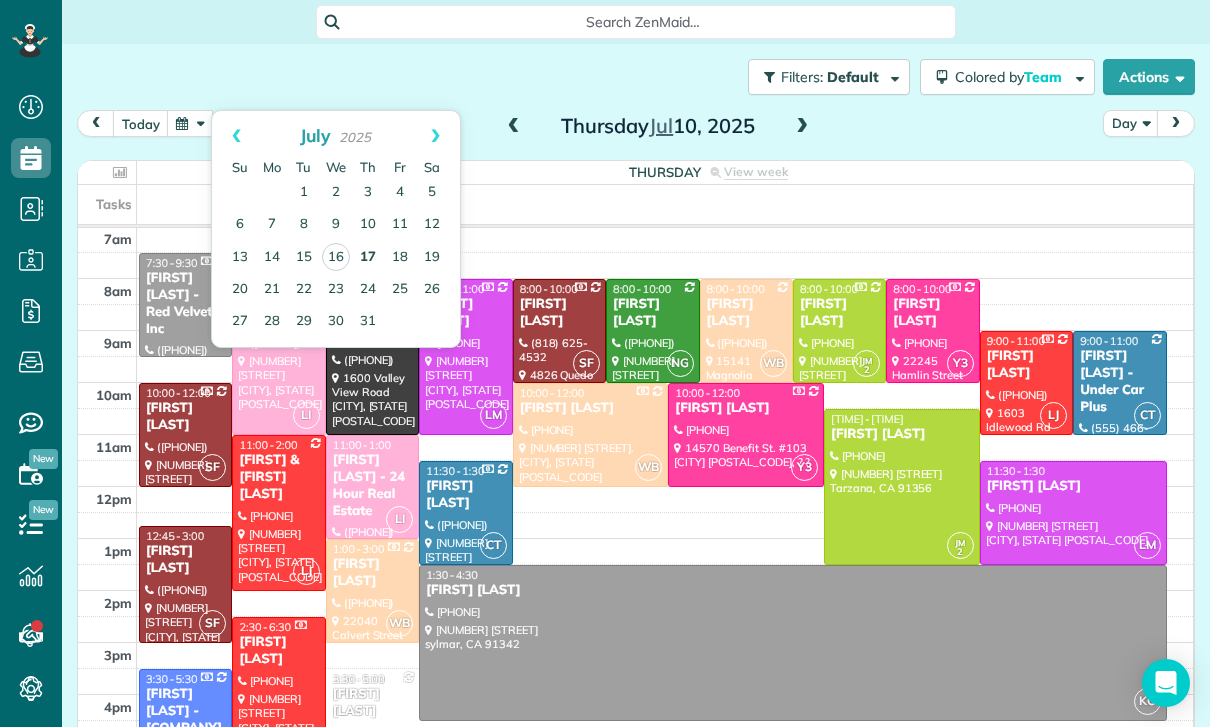 click on "17" at bounding box center (368, 258) 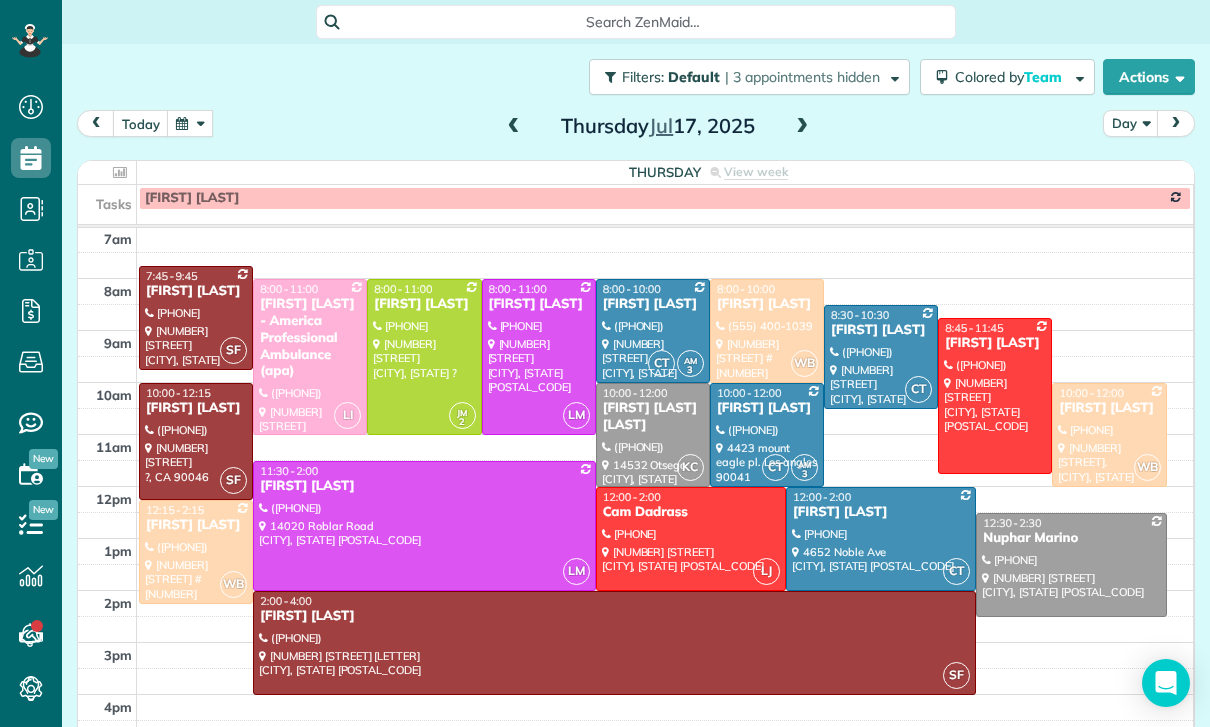 scroll, scrollTop: 157, scrollLeft: 0, axis: vertical 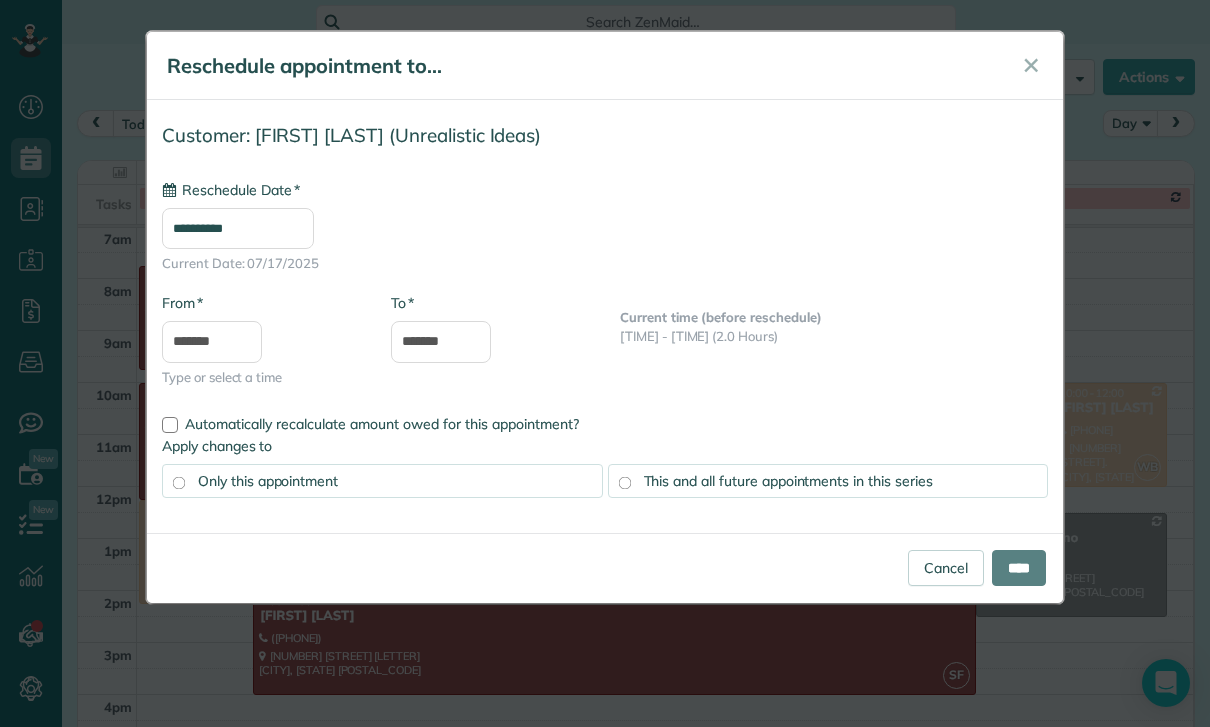 type on "**********" 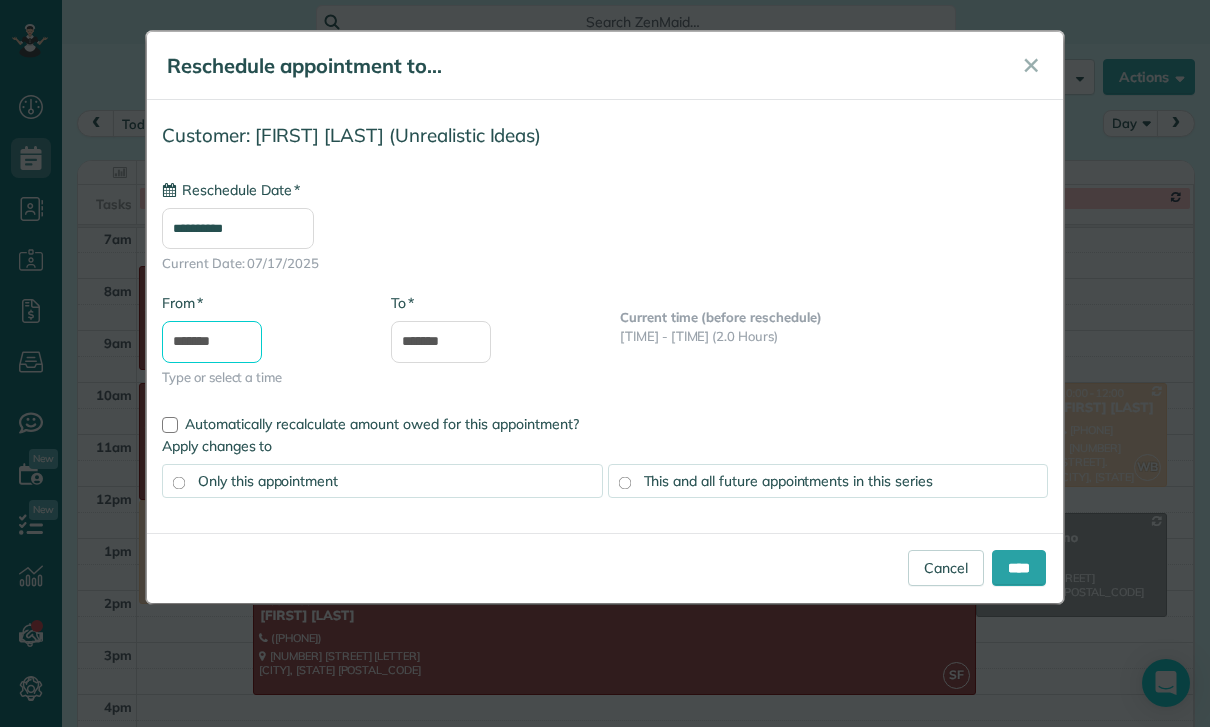 click on "*******" at bounding box center [212, 342] 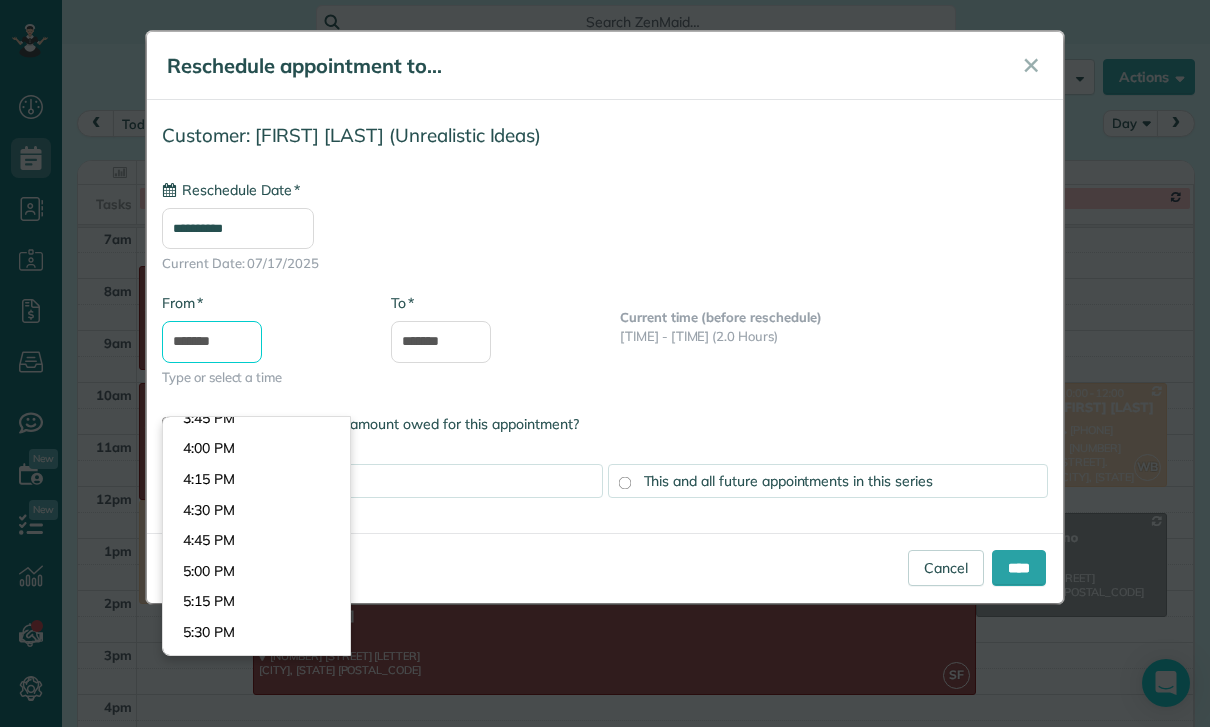 scroll, scrollTop: 1901, scrollLeft: 0, axis: vertical 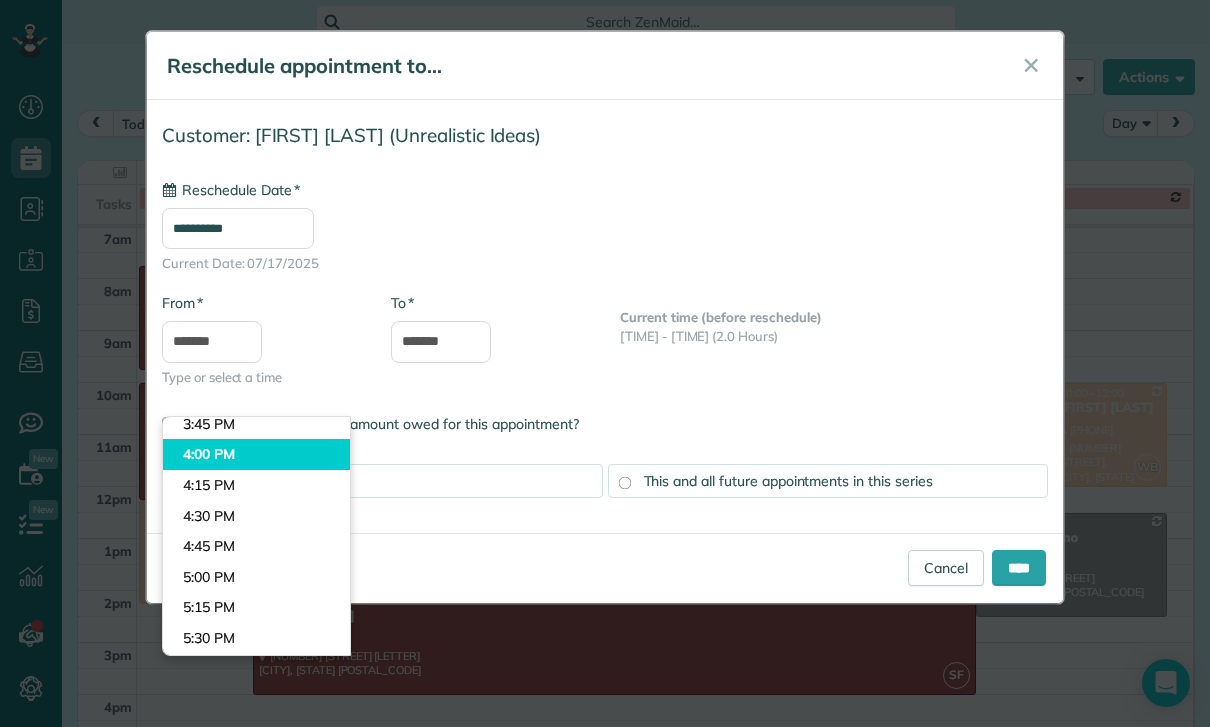 click on "Dashboard
Scheduling
Calendar View
List View
Dispatch View - Weekly scheduling (Beta)" at bounding box center (605, 363) 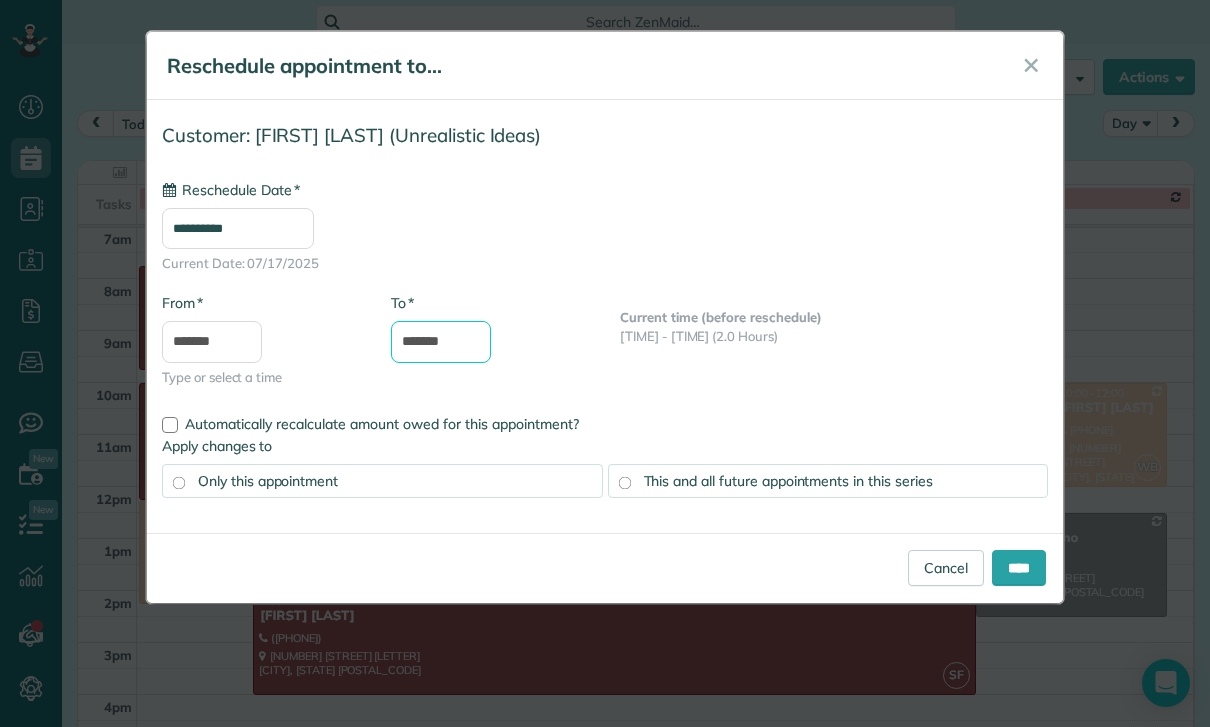 click on "*******" at bounding box center (441, 342) 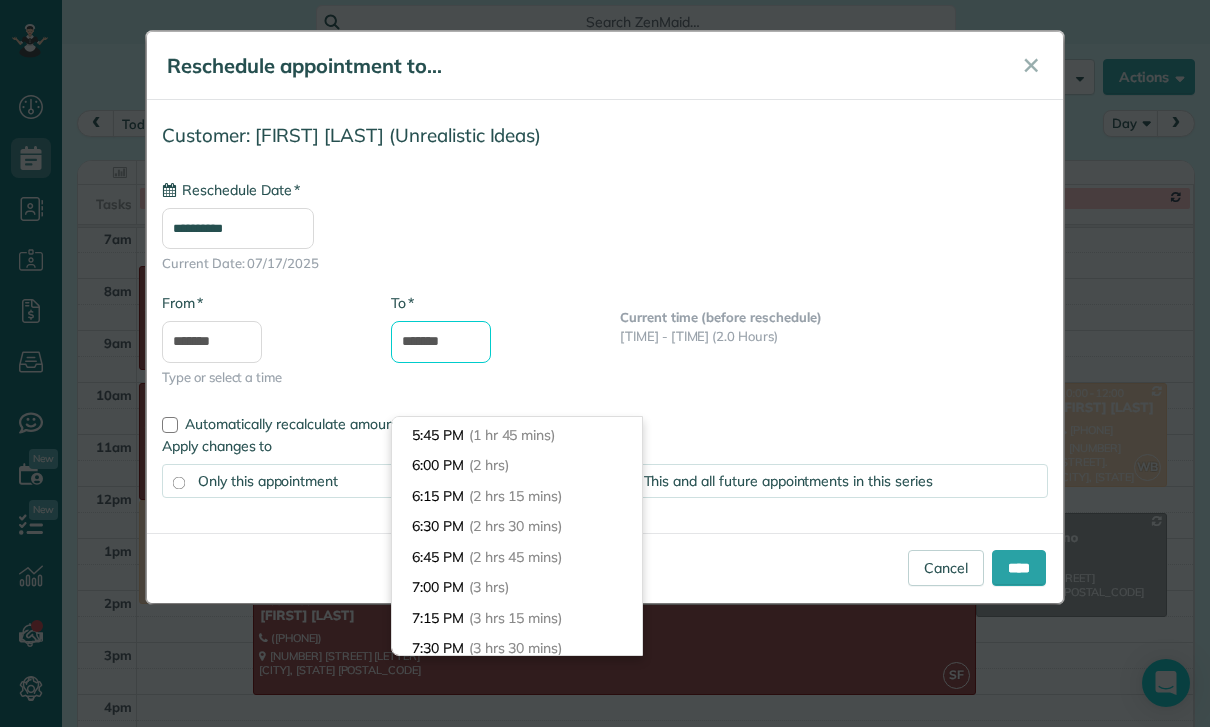 scroll, scrollTop: 210, scrollLeft: 0, axis: vertical 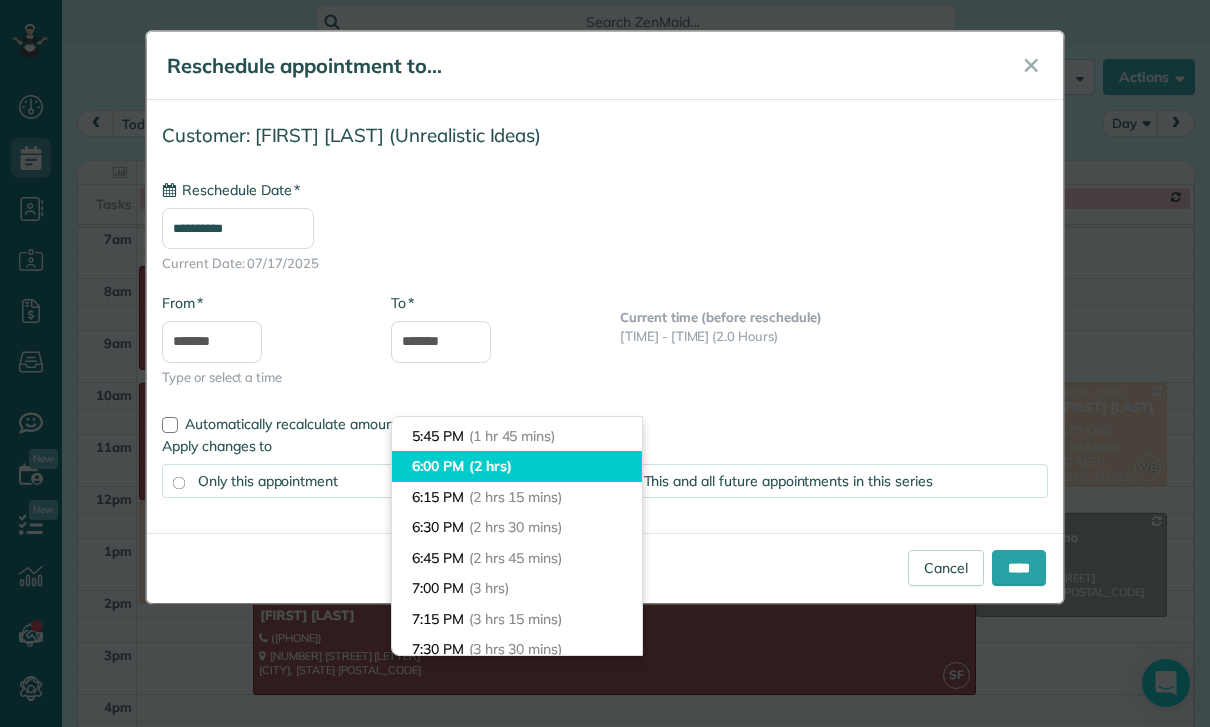 click on "(2 hrs)" at bounding box center (490, 466) 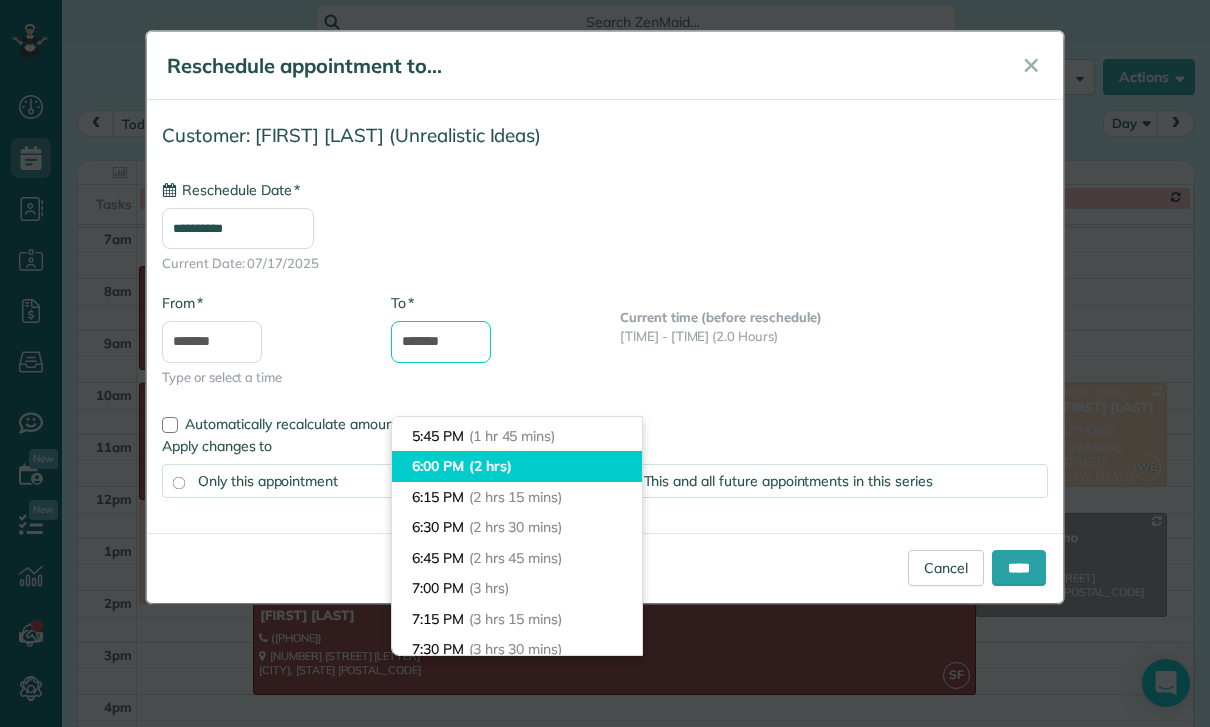 type on "*******" 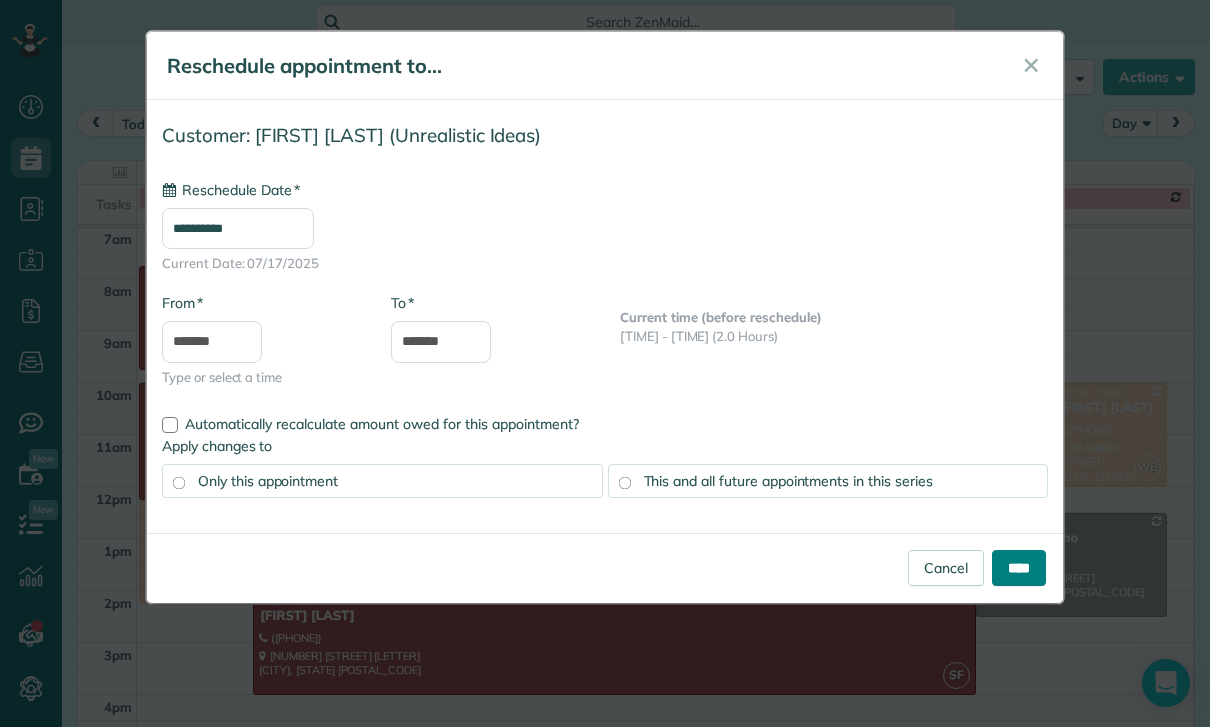 click on "****" at bounding box center (1019, 568) 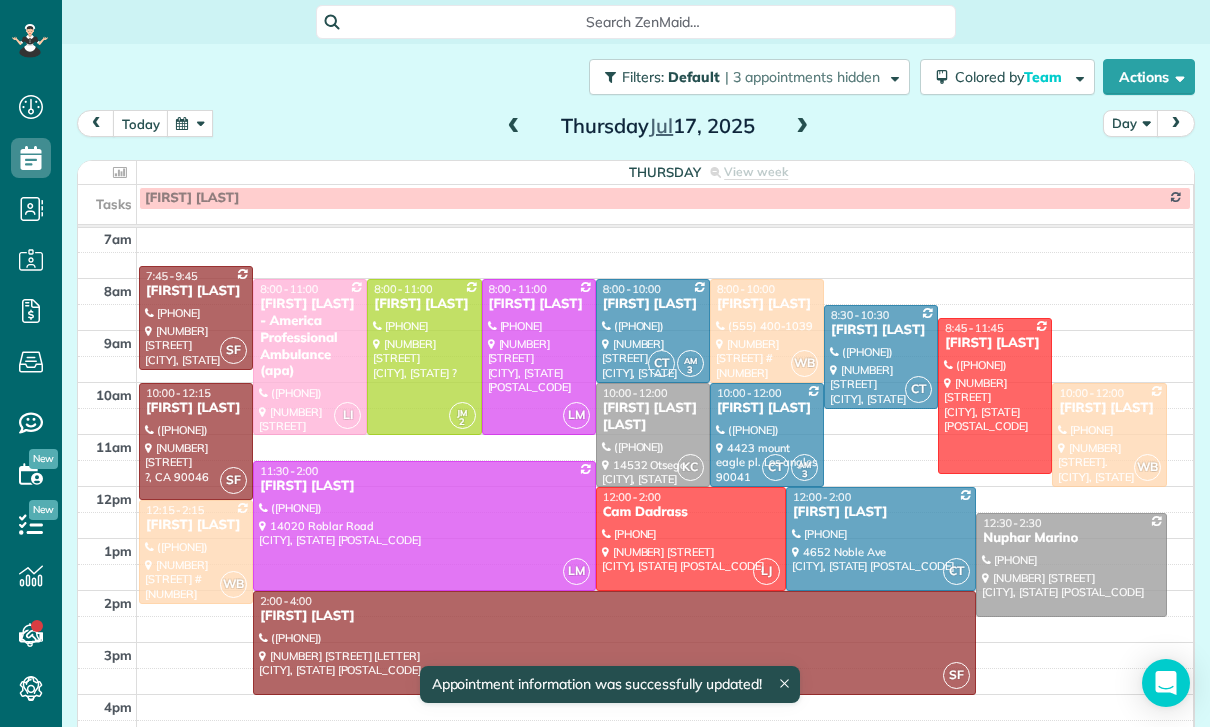 scroll, scrollTop: 157, scrollLeft: 0, axis: vertical 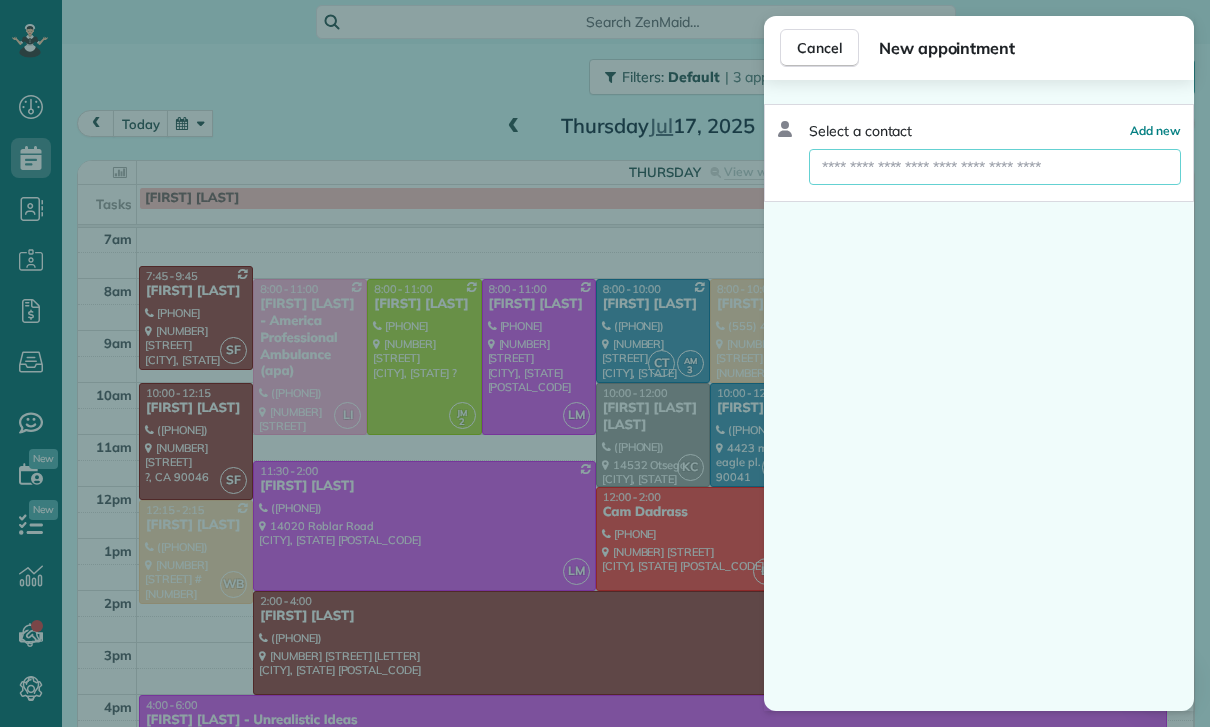 click at bounding box center [995, 167] 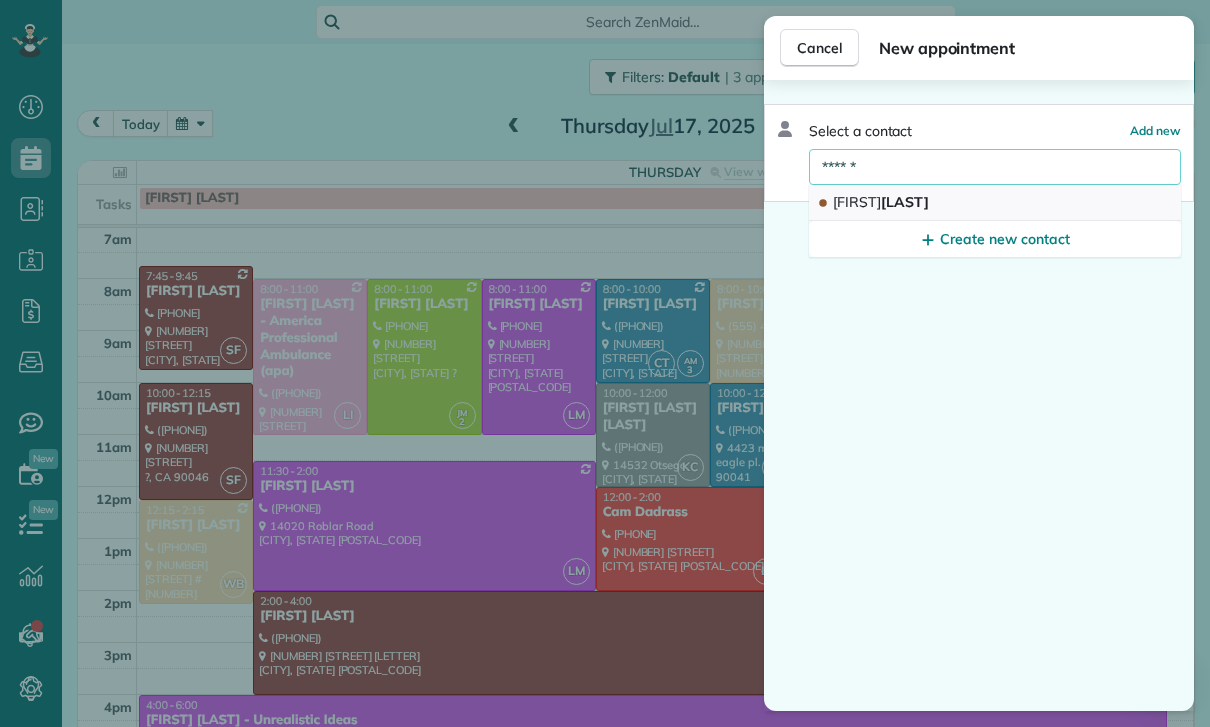 type on "******" 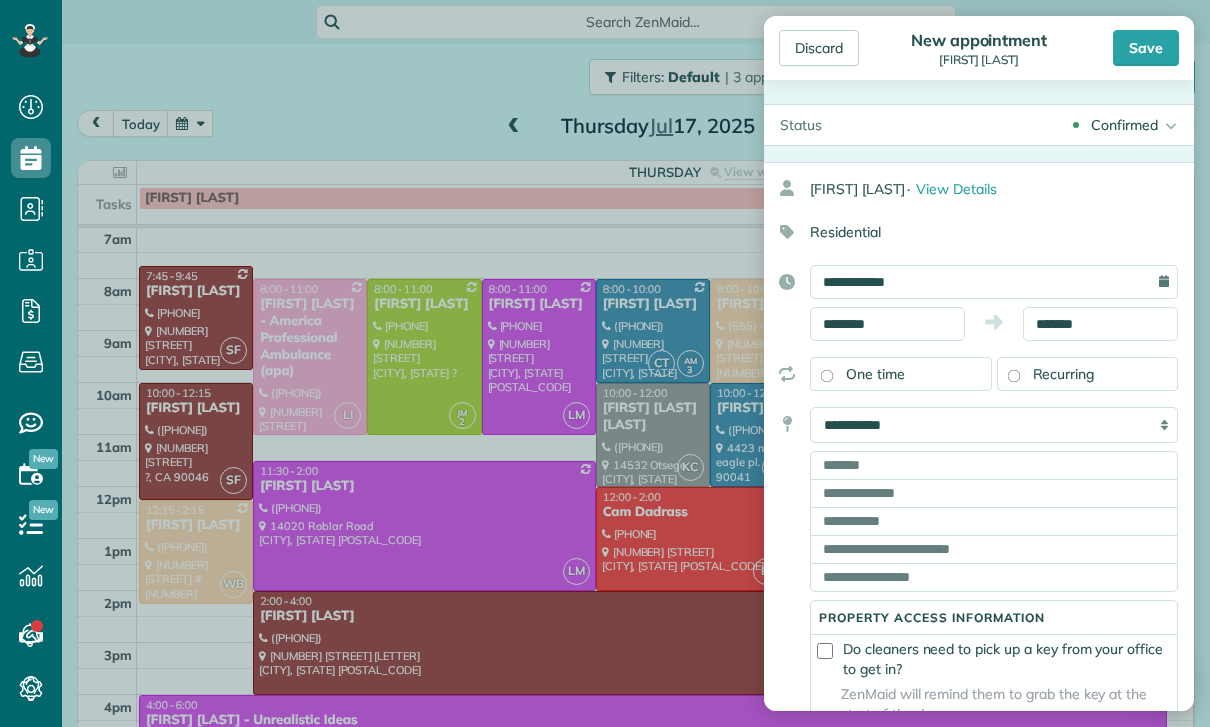 click on "**********" at bounding box center [994, 425] 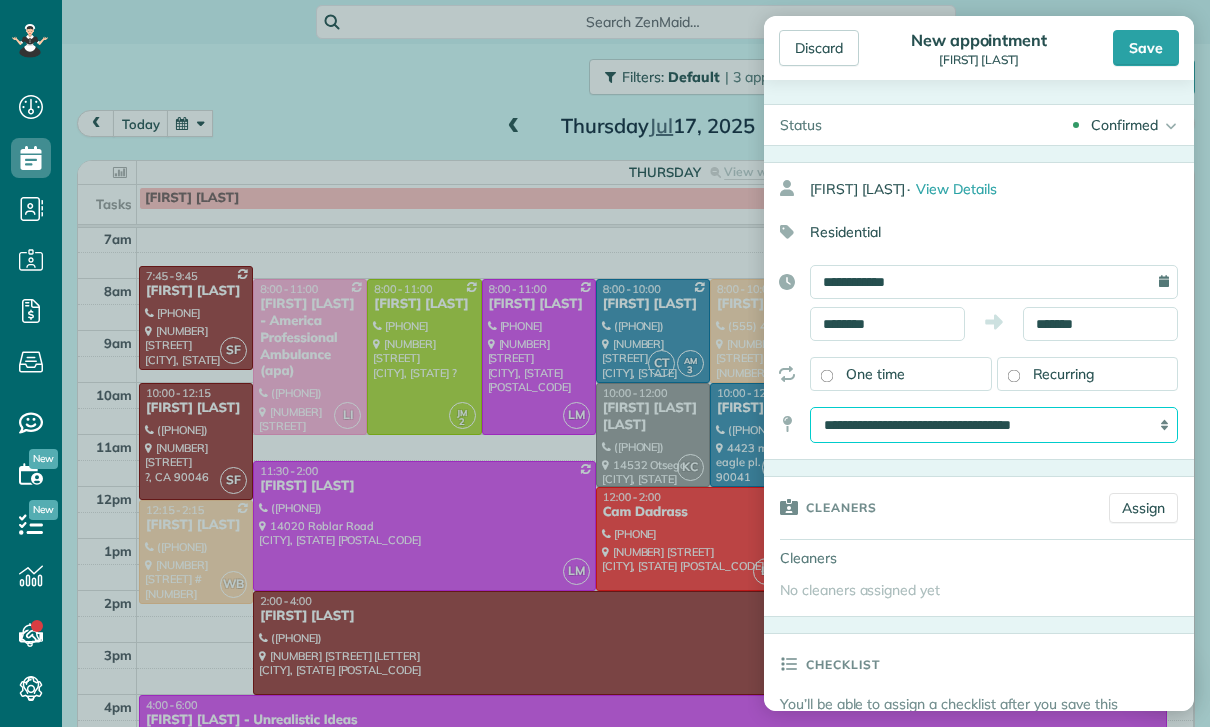 scroll, scrollTop: 157, scrollLeft: 0, axis: vertical 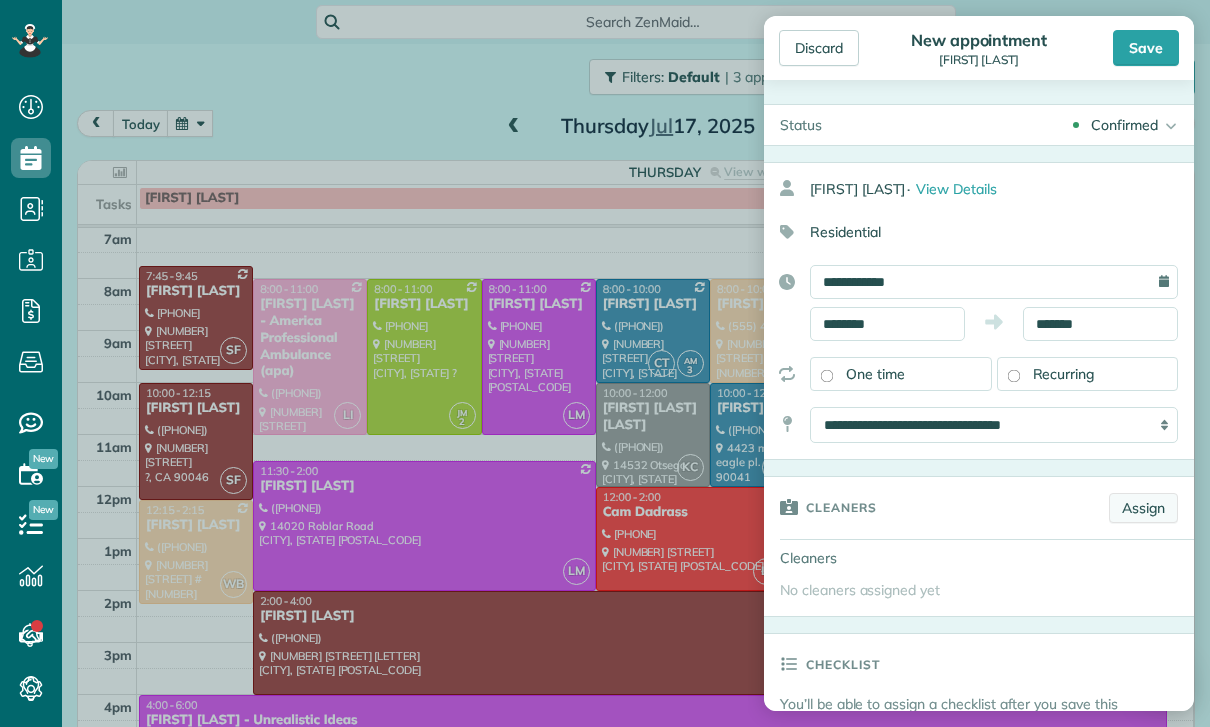 click on "Assign" at bounding box center (1143, 508) 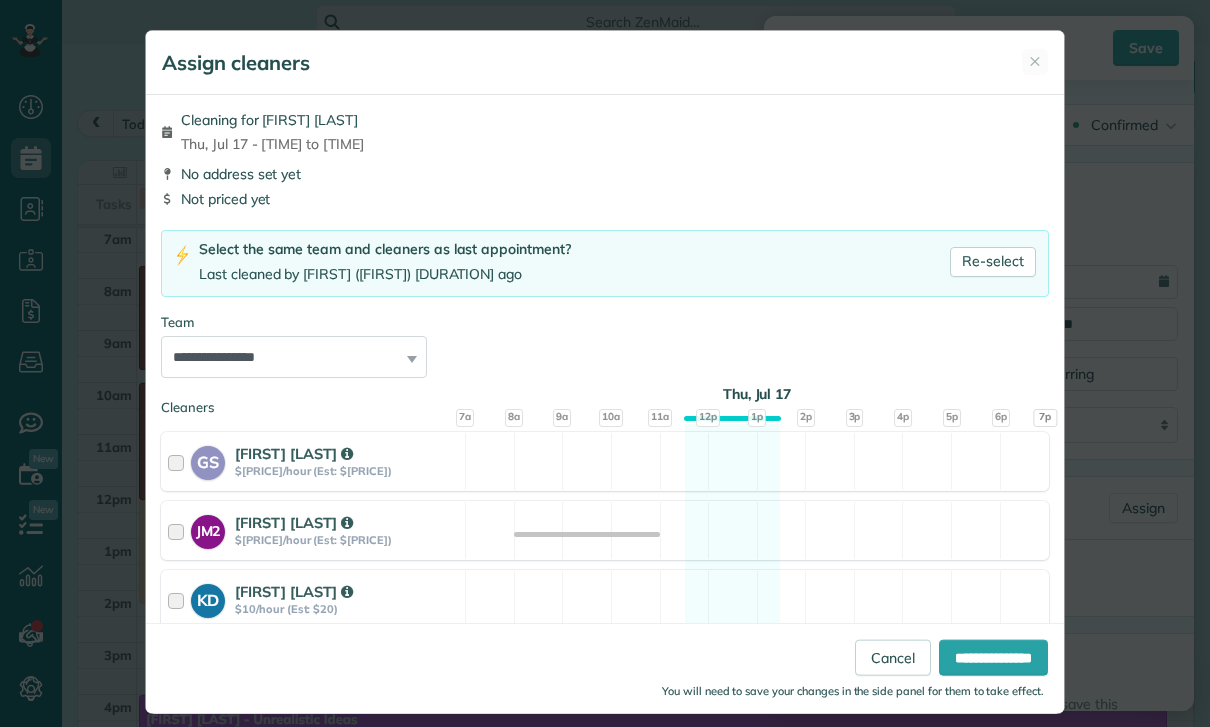 click on "Assign cleaners
✕" at bounding box center (605, 63) 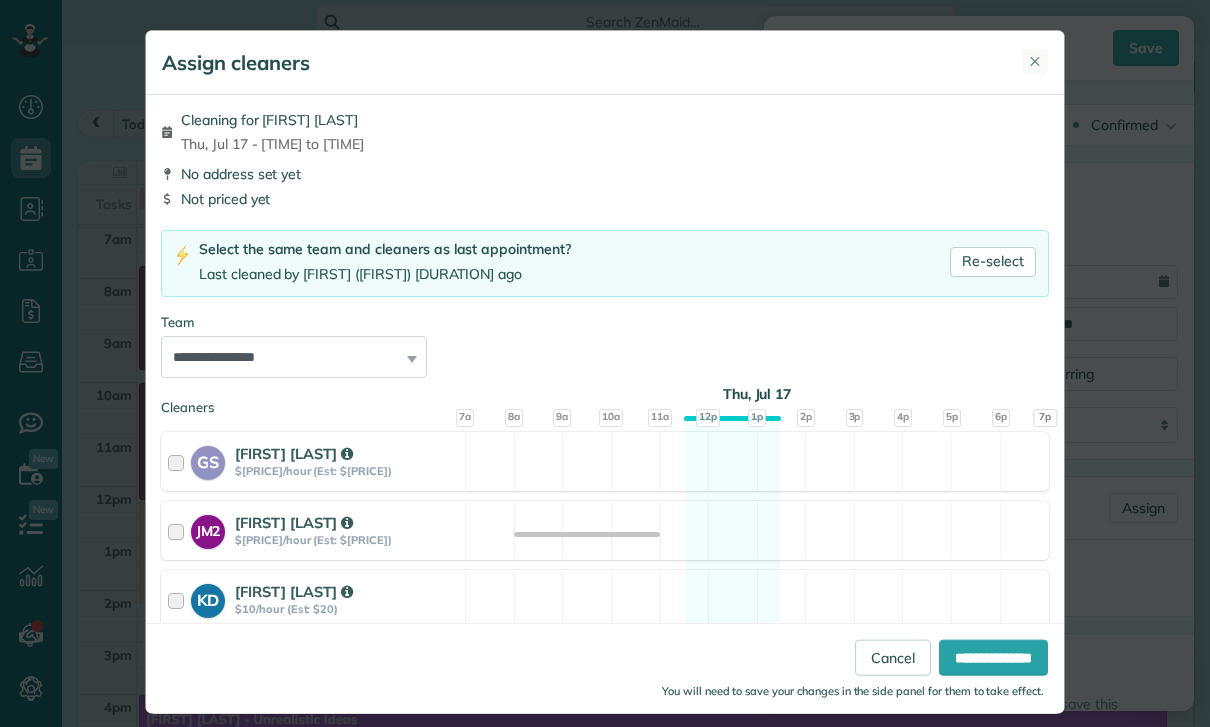 click on "✕" at bounding box center (1035, 61) 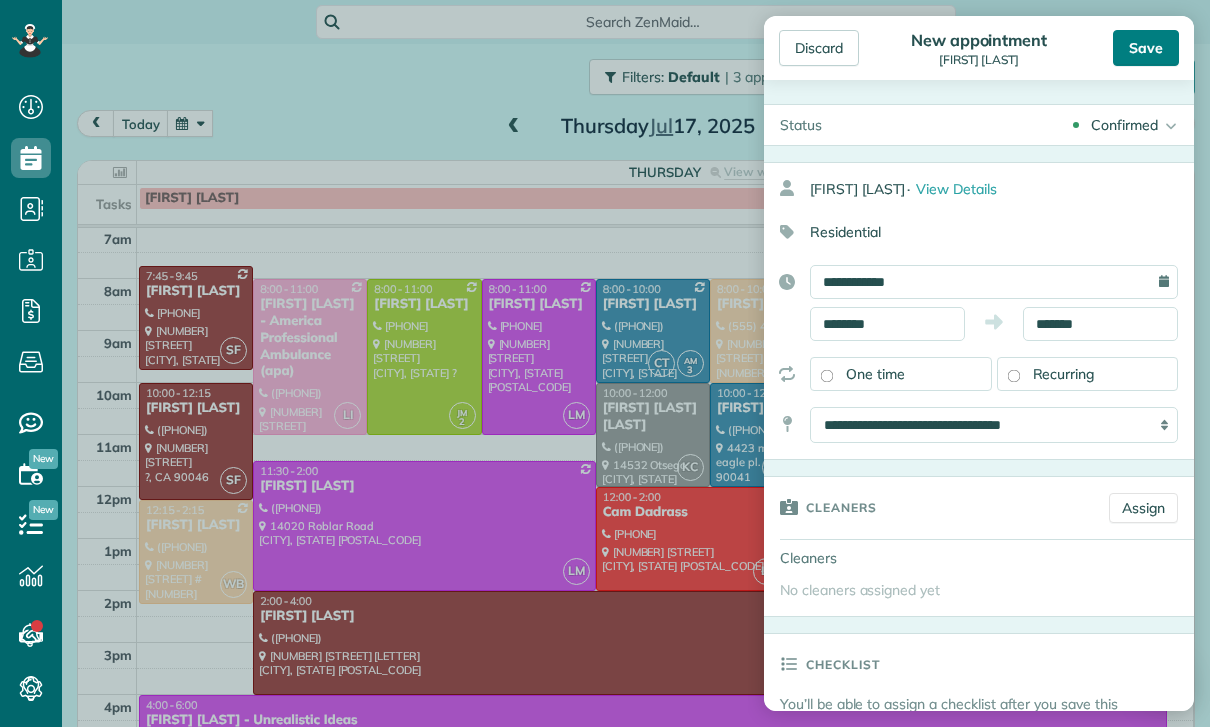 click on "Save" at bounding box center [1146, 48] 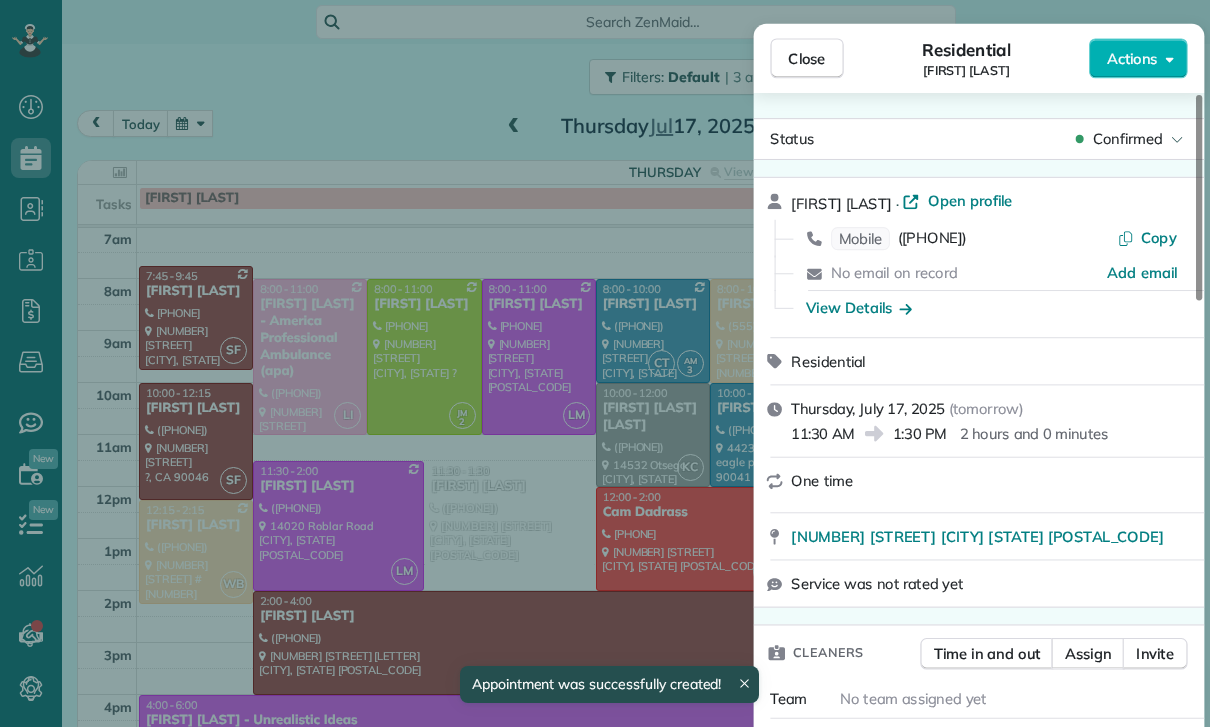 scroll, scrollTop: 141, scrollLeft: 0, axis: vertical 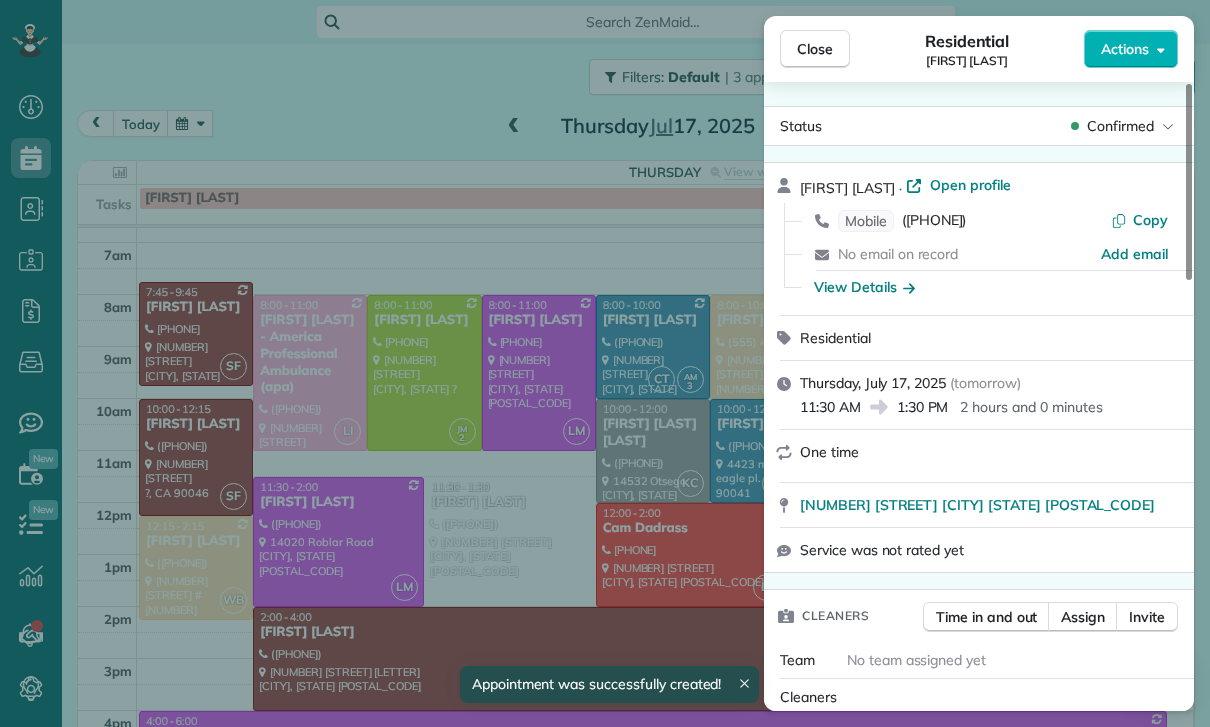 click on "Close Residential [FIRST] [LAST] Actions Status Confirmed [FIRST] [LAST] · Open profile Mobile [PHONE] Copy No email on record Add email View Details Residential Thursday, July 17, 2025 ( tomorrow ) 11:30 AM 1:30 PM 2 hours and 0 minutes One time [NUMBER] [STREET] [CITY] [STATE] [POSTAL_CODE] Service was not rated yet Cleaners Time in and out Assign Invite Team No team assigned yet Cleaners No cleaners assigned yet Checklist Try Now Keep this appointment up to your standards. Stay on top of every detail, keep your cleaners organised, and your client happy. Assign a checklist Watch a 5 min demo Billing Billing actions Price $0.00 Overcharge $0.00 Discount $0.00 Coupon discount - Primary tax - Secondary tax - Total appointment price $0.00 Tips collected New feature! $0.00 Mark as paid Total including tip $0.00 Get paid online in no-time! Send an invoice and reward your cleaners with tips Charge customer credit card Appointment custom fields Key # - Work items No work items to display Notes Appointment 0 0" at bounding box center (605, 363) 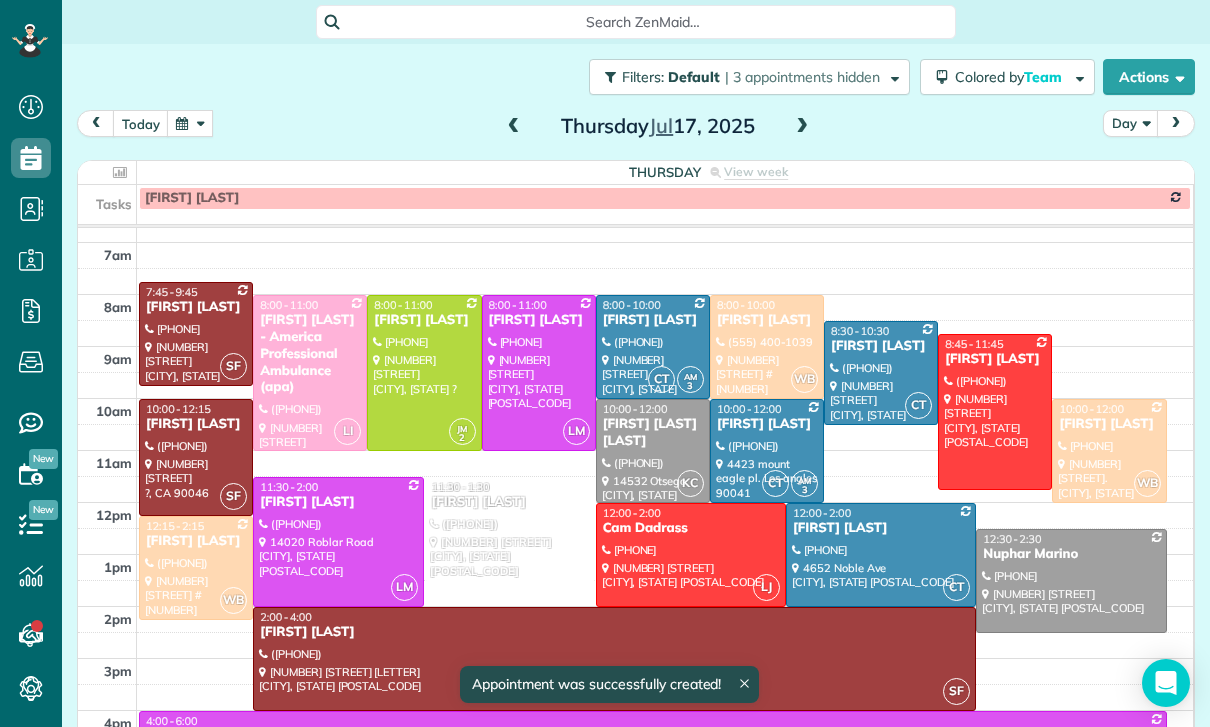 click at bounding box center (190, 123) 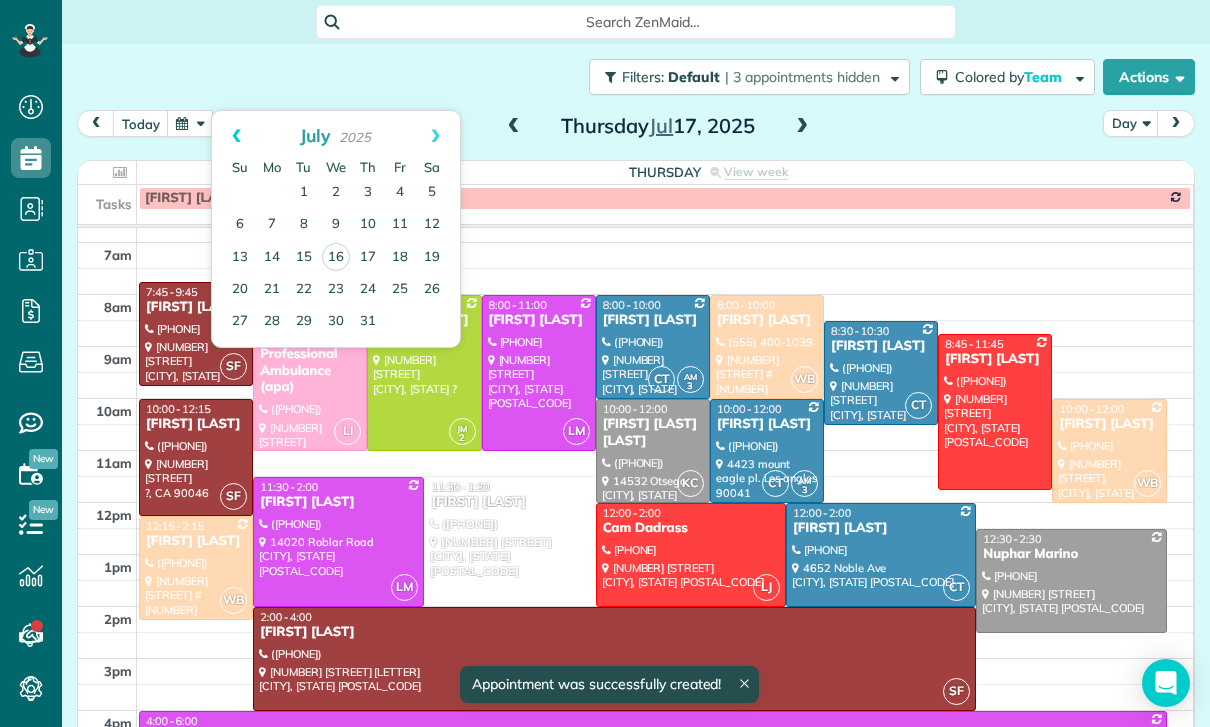 click on "Prev" at bounding box center (236, 136) 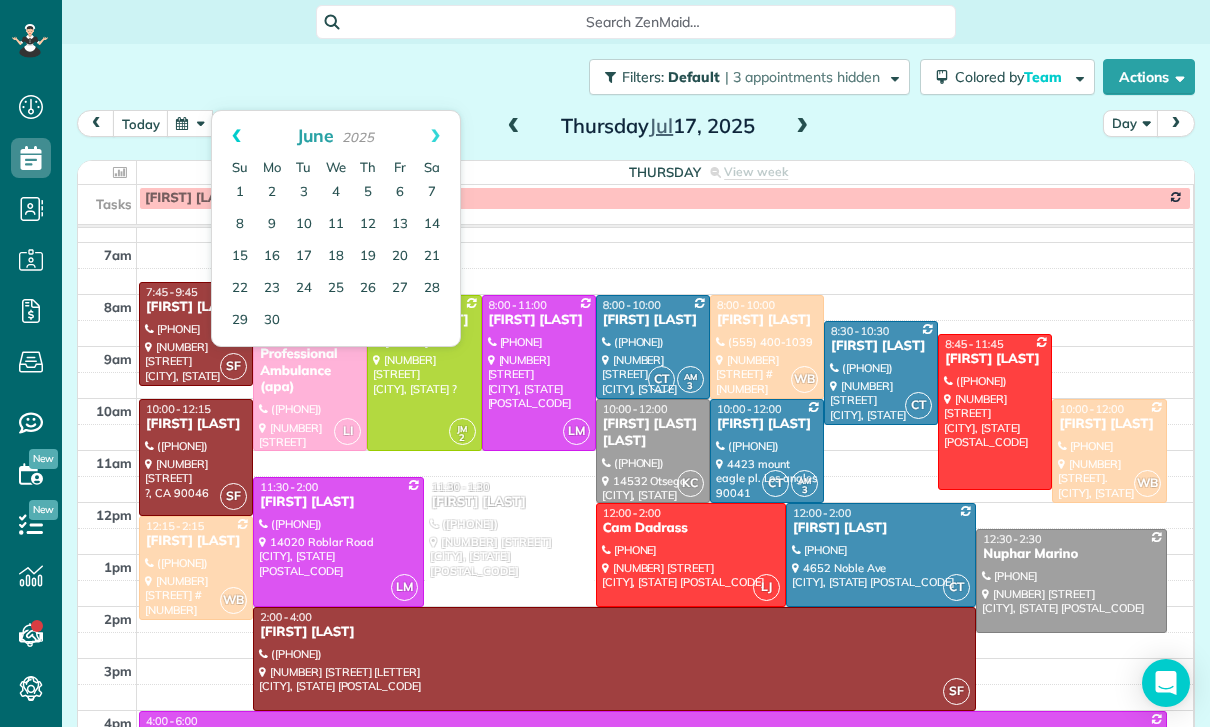click on "Prev" at bounding box center [236, 136] 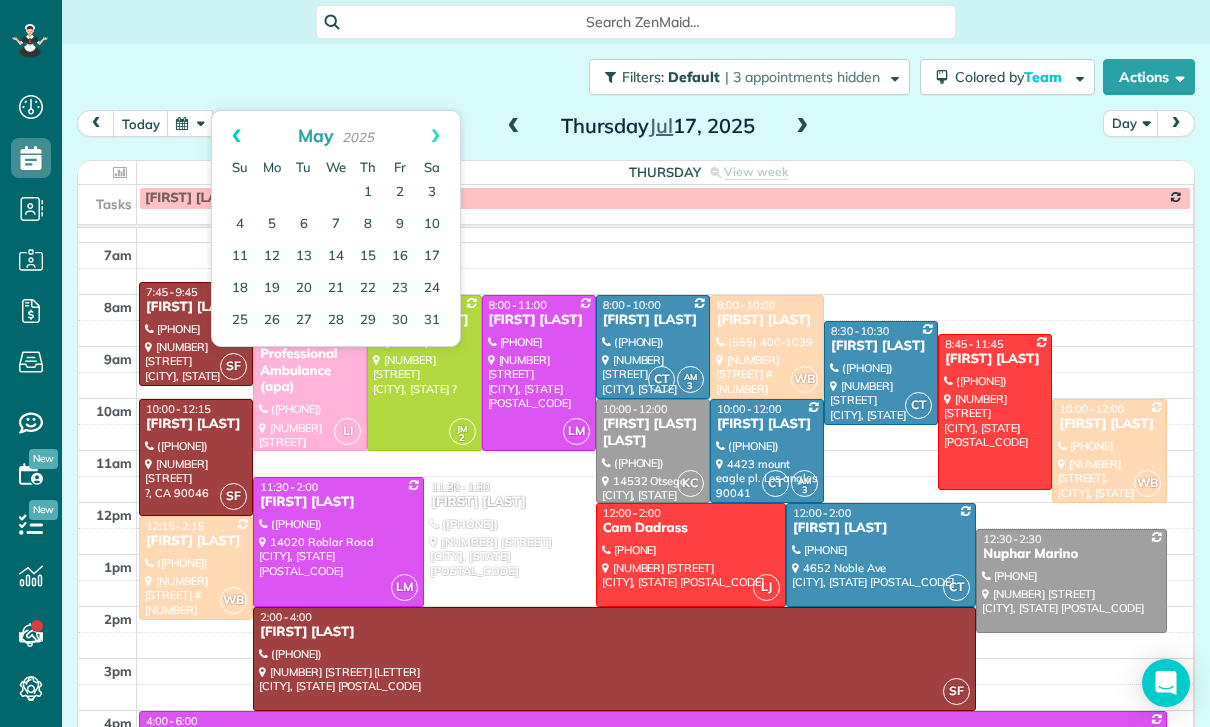 click on "Prev" at bounding box center [236, 136] 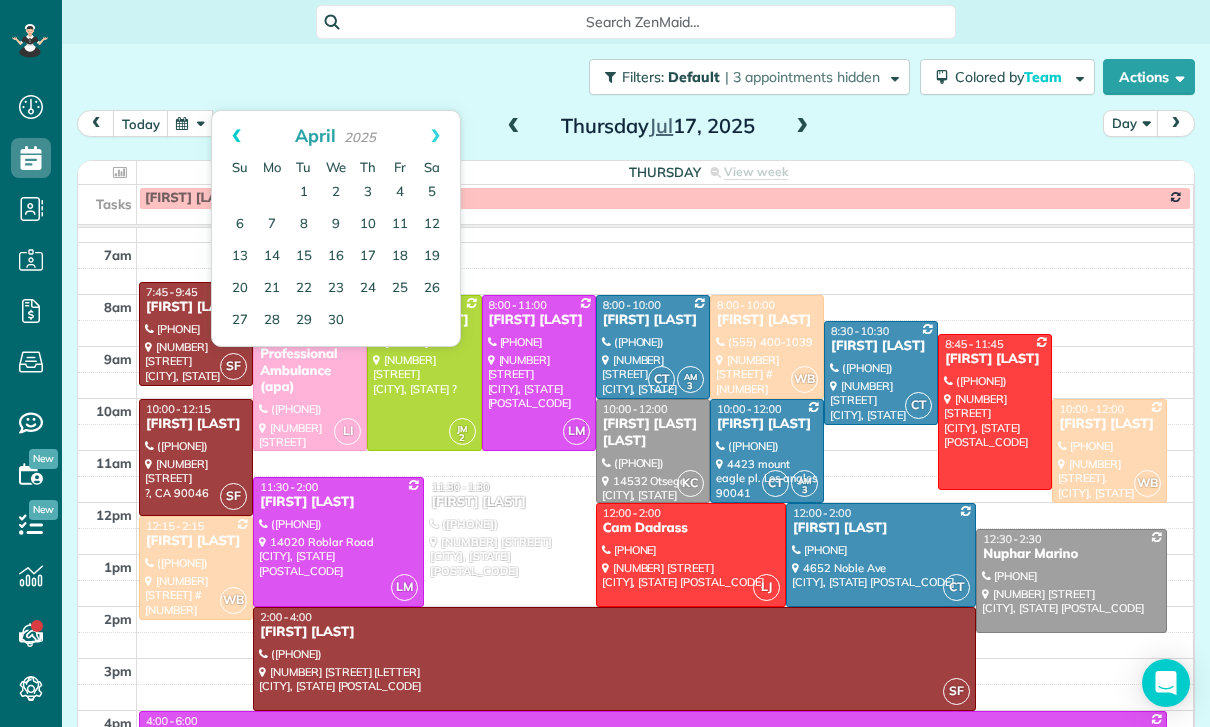 click on "Prev" at bounding box center (236, 136) 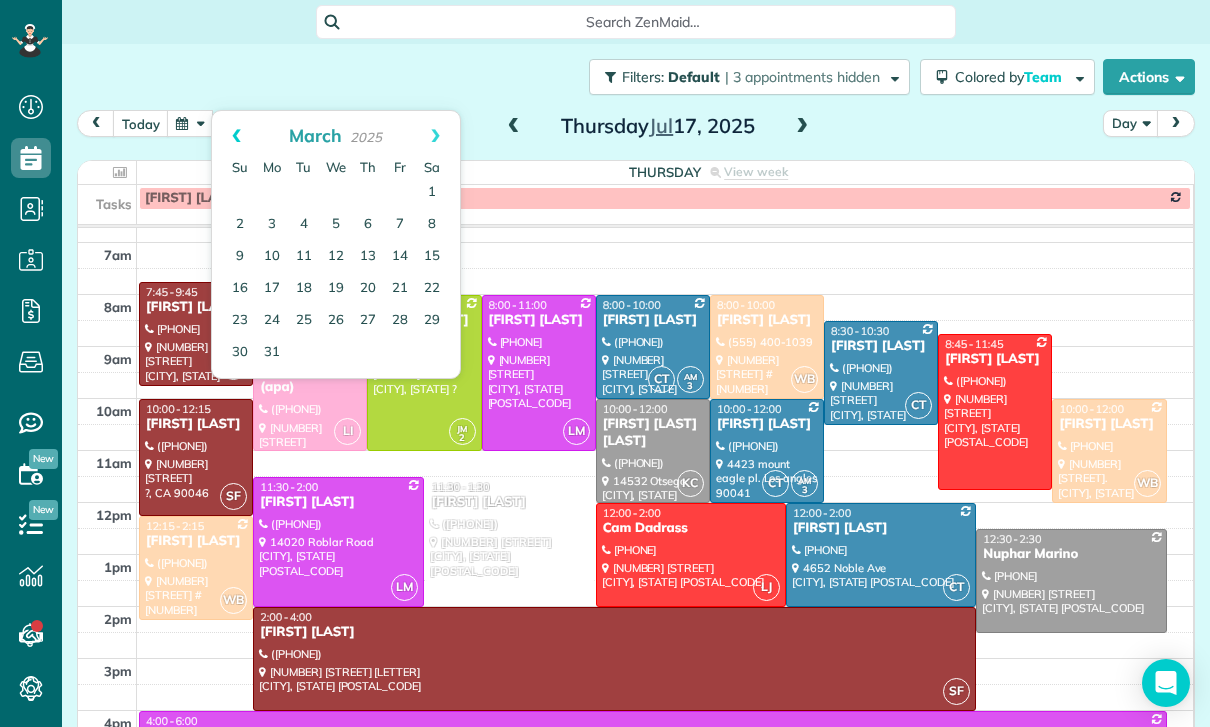 click on "Prev" at bounding box center (236, 136) 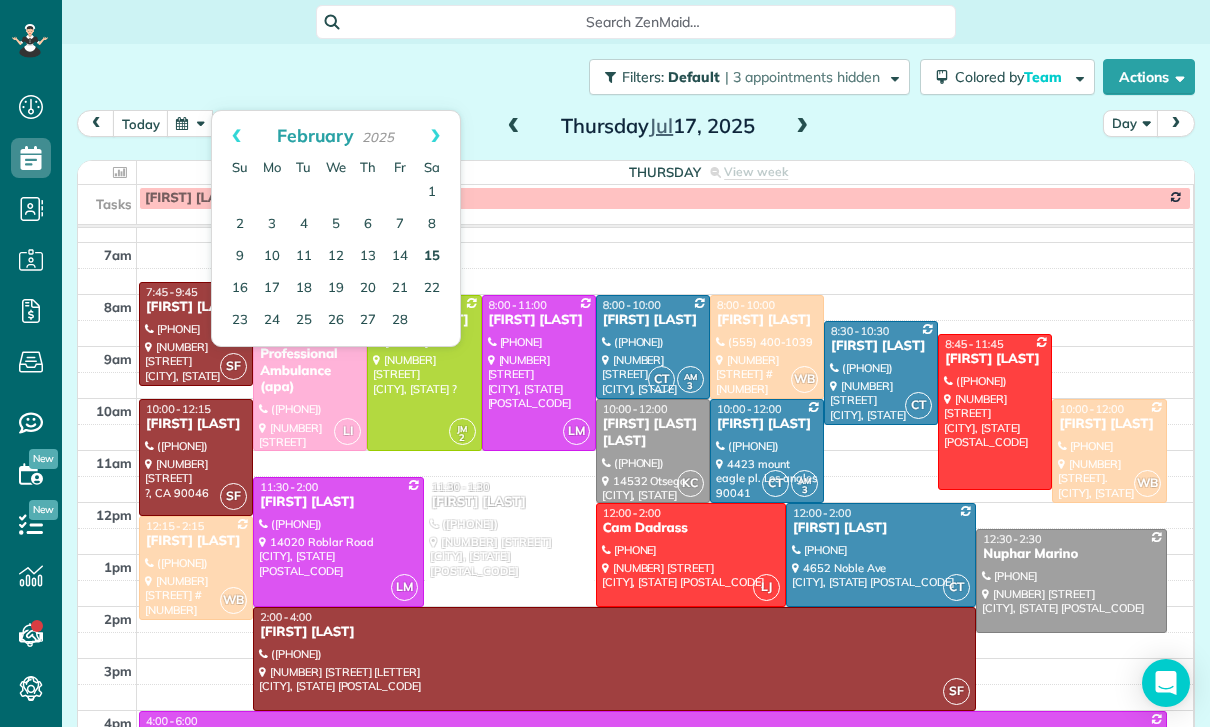 click on "15" at bounding box center [432, 257] 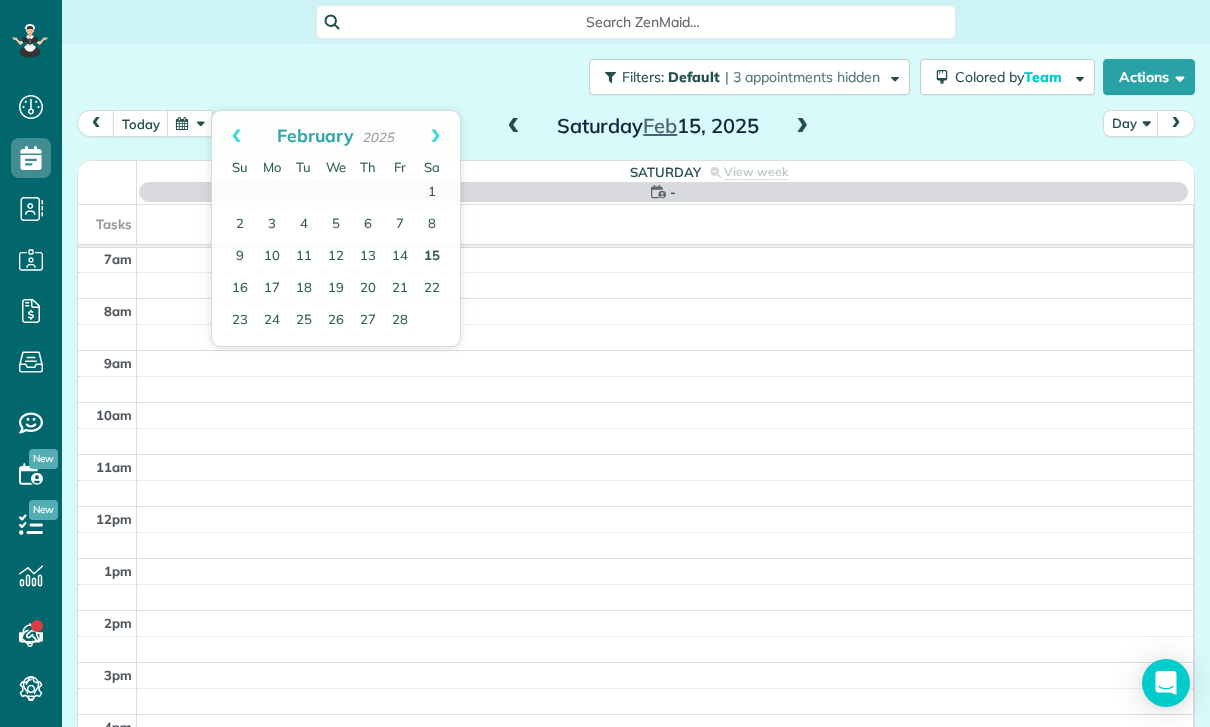 scroll, scrollTop: 157, scrollLeft: 0, axis: vertical 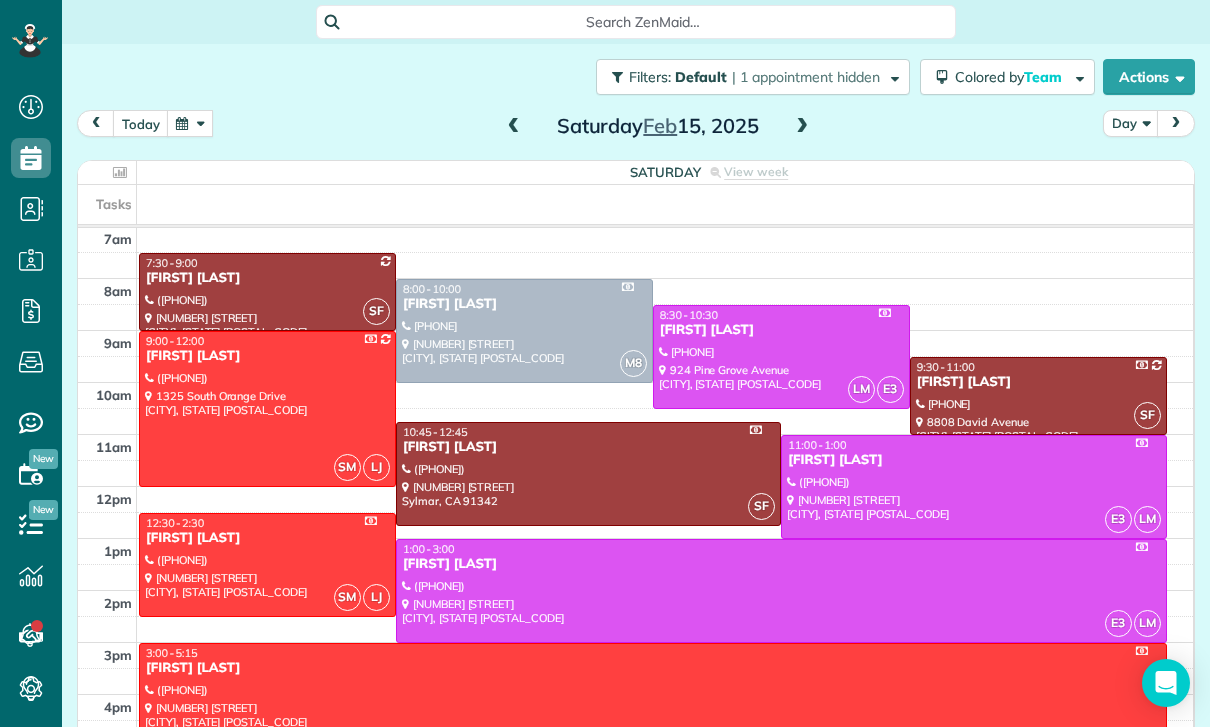 click at bounding box center [190, 123] 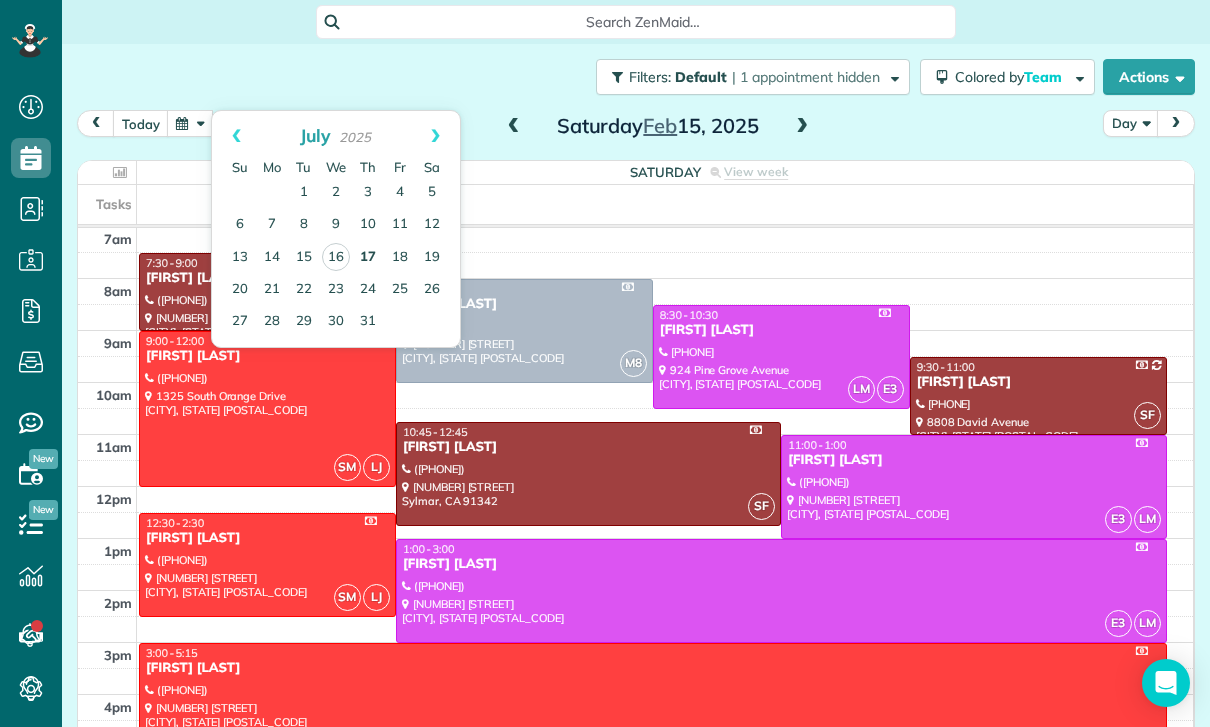 click on "17" at bounding box center (368, 258) 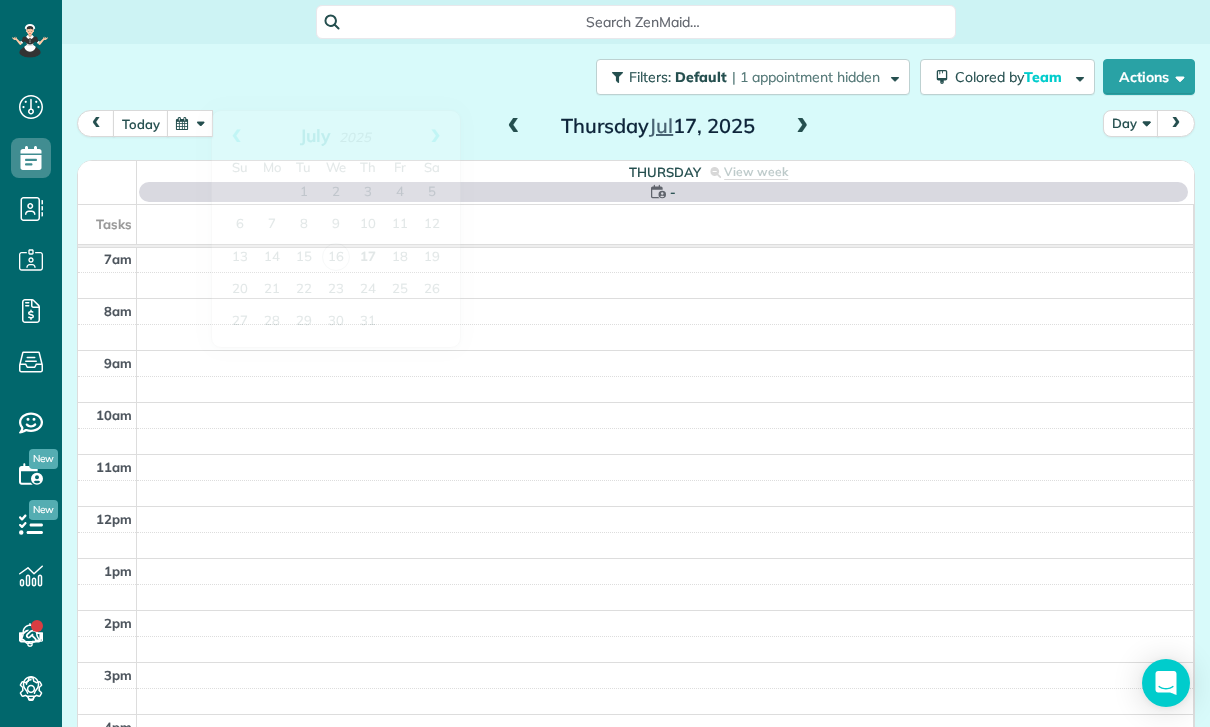 scroll, scrollTop: 157, scrollLeft: 0, axis: vertical 